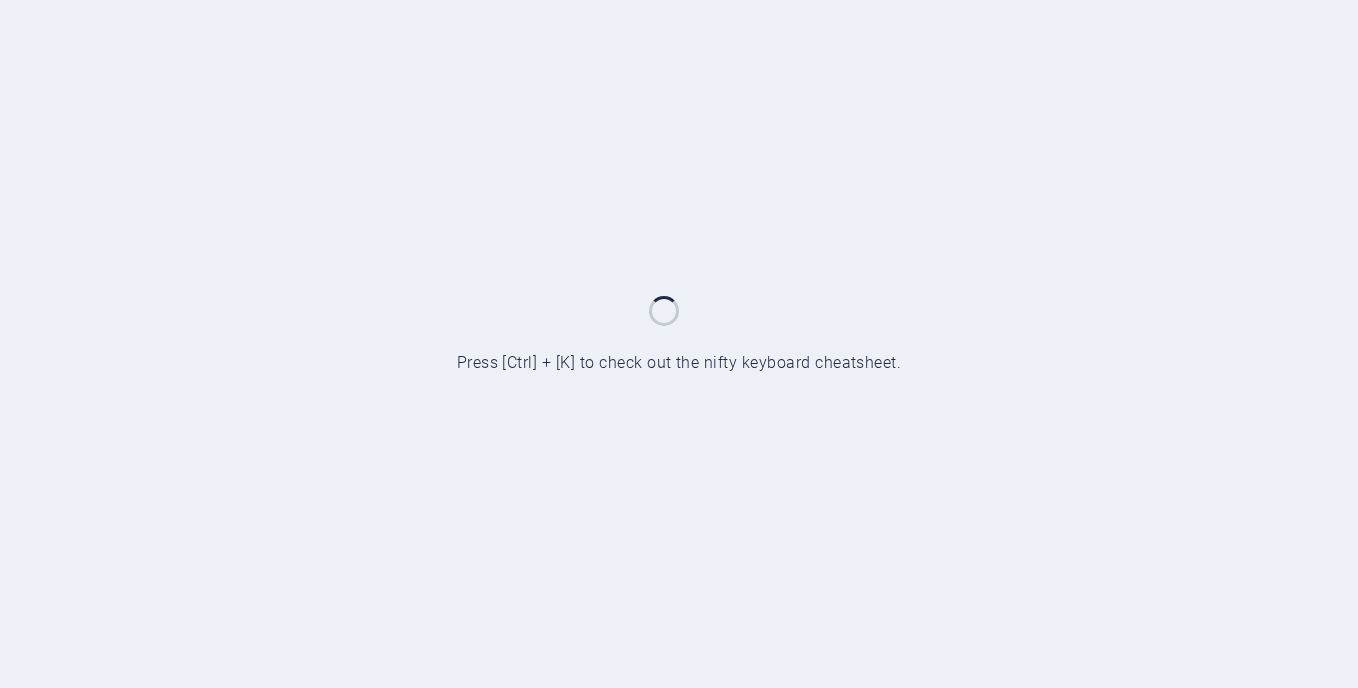 scroll, scrollTop: 0, scrollLeft: 0, axis: both 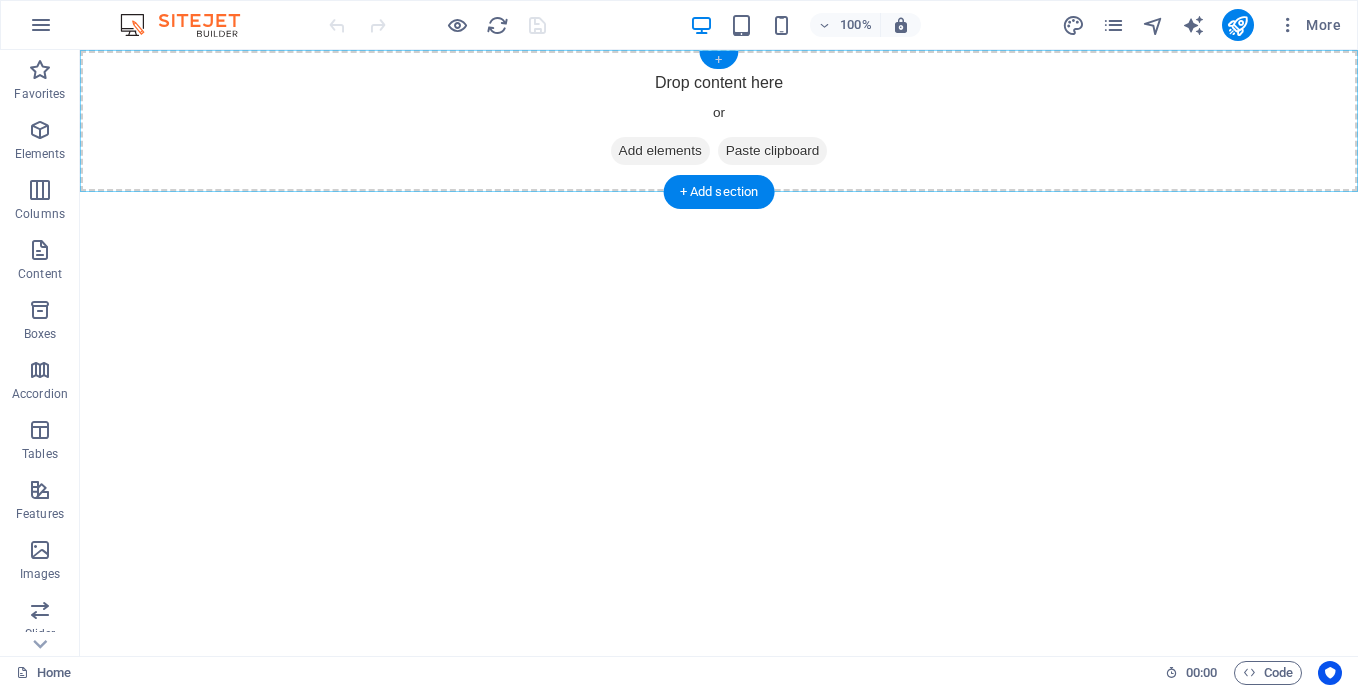 drag, startPoint x: 718, startPoint y: 63, endPoint x: 295, endPoint y: 13, distance: 425.94482 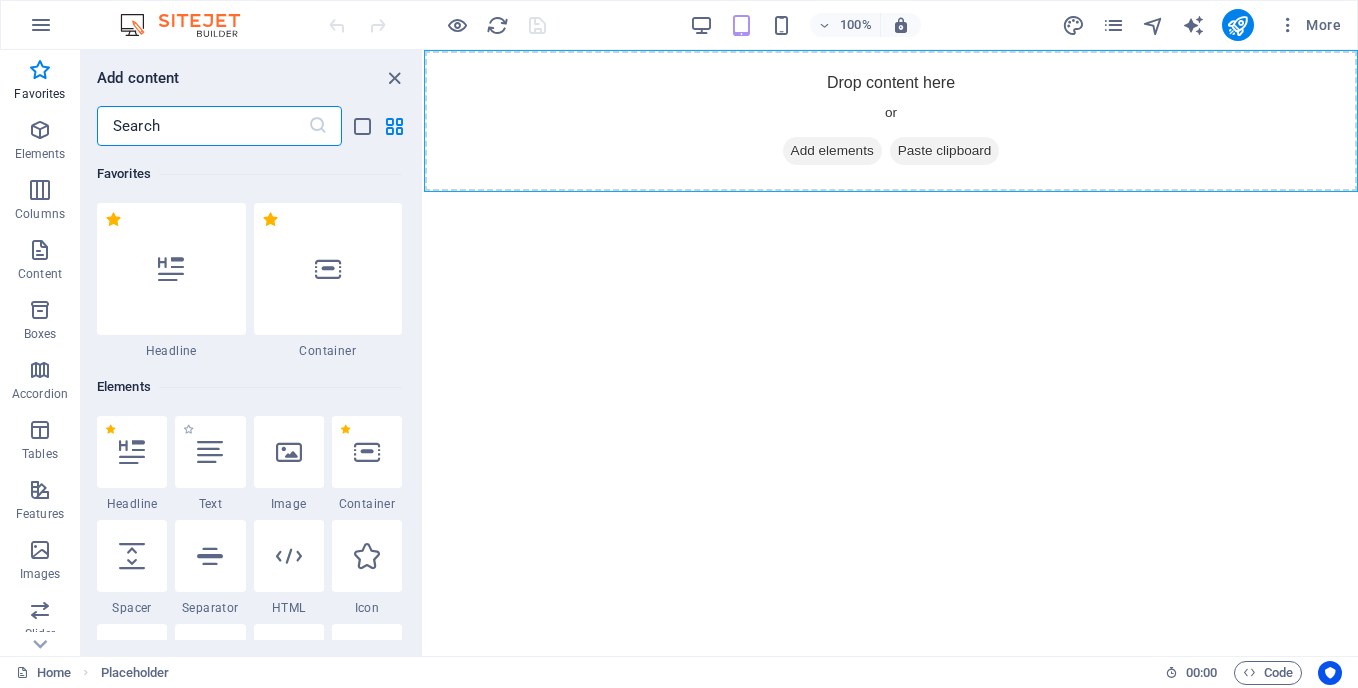 scroll, scrollTop: 100, scrollLeft: 0, axis: vertical 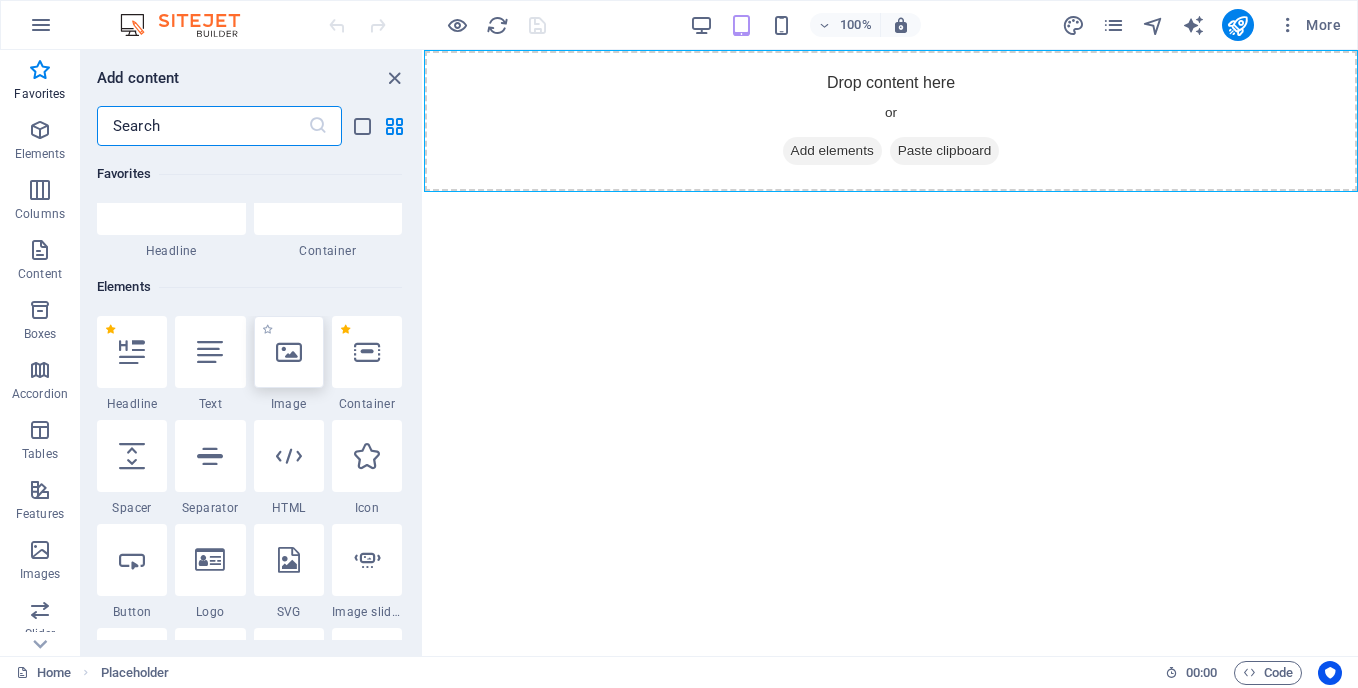 click at bounding box center (289, 352) 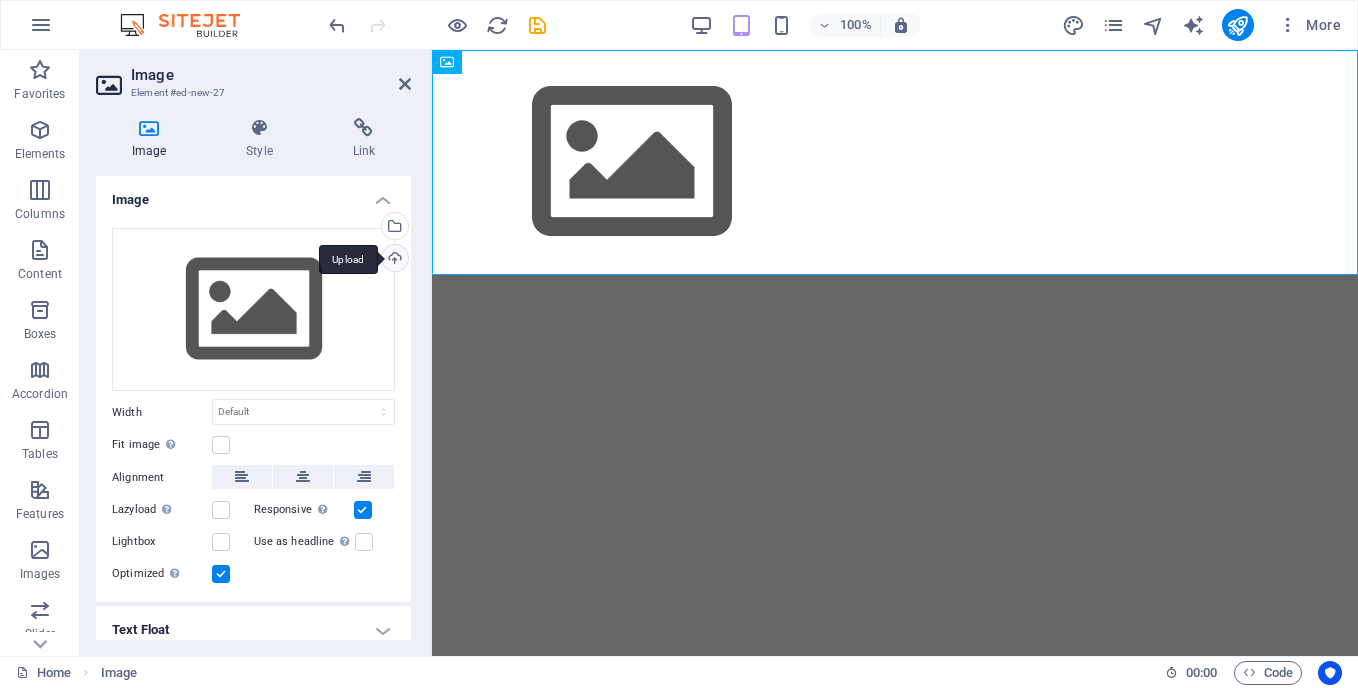 click on "Upload" at bounding box center (393, 260) 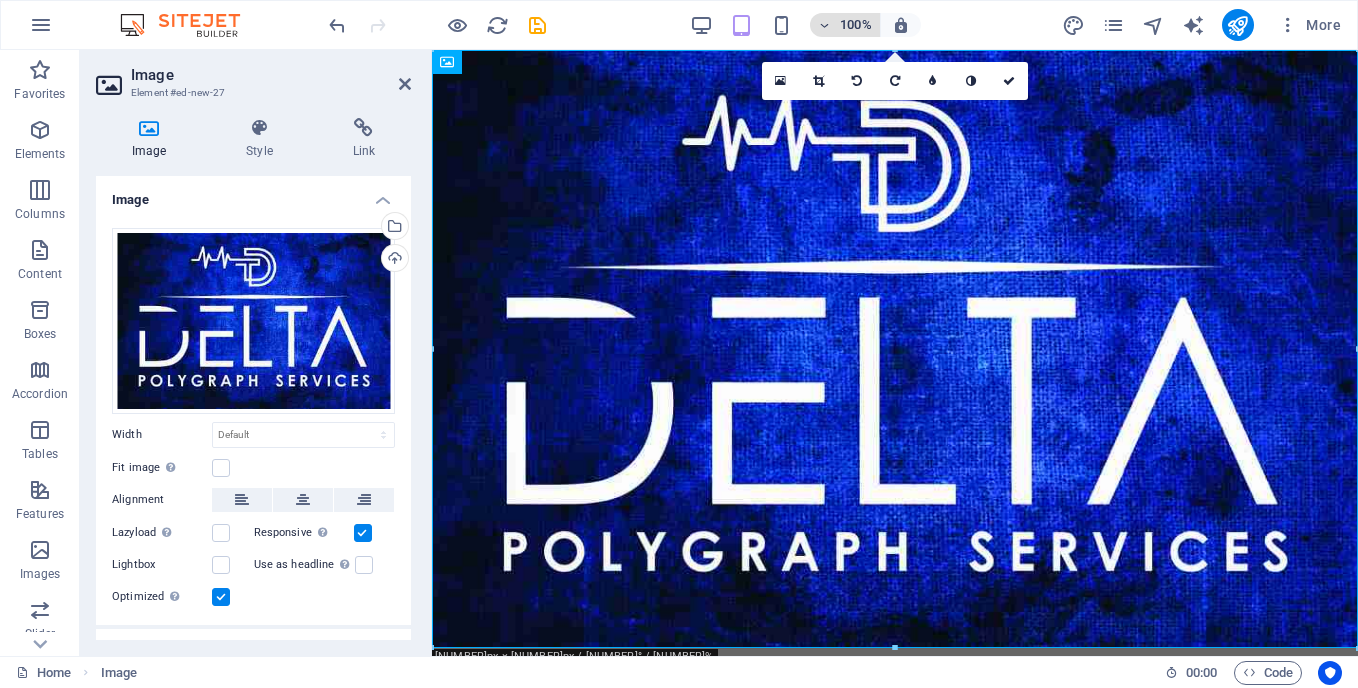 click at bounding box center (825, 25) 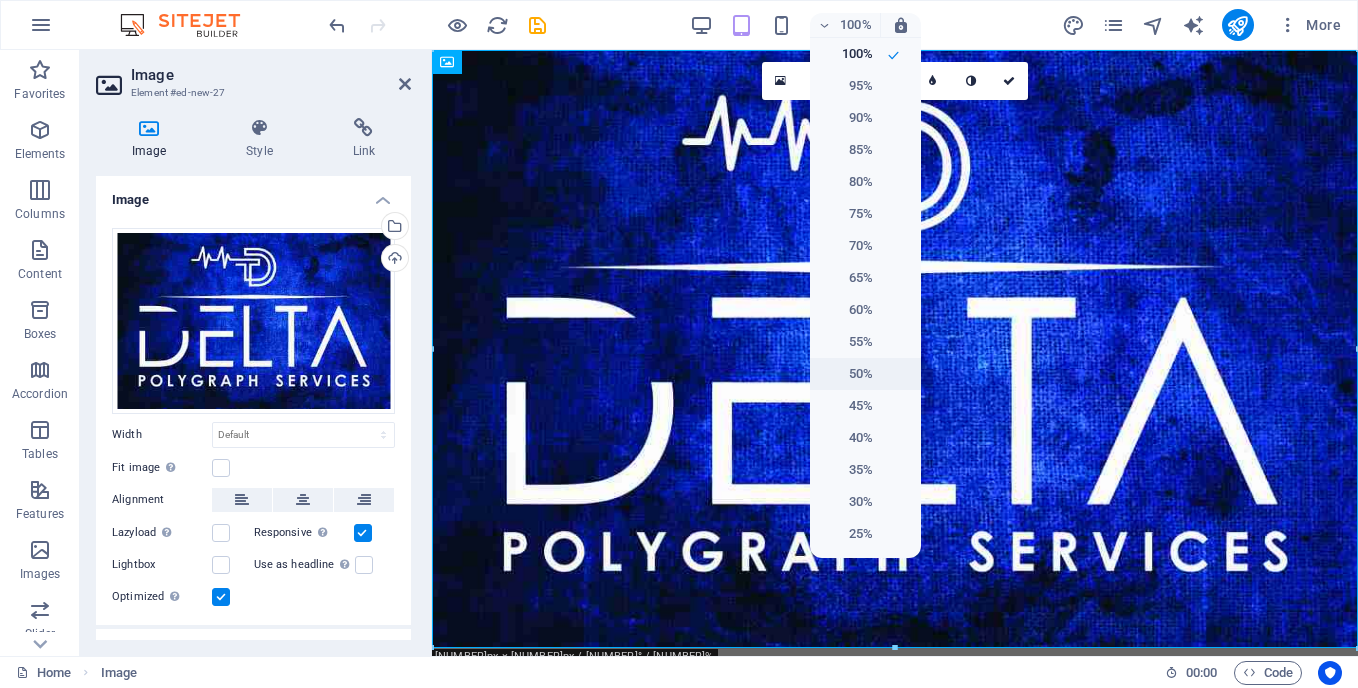click on "50%" at bounding box center (847, 374) 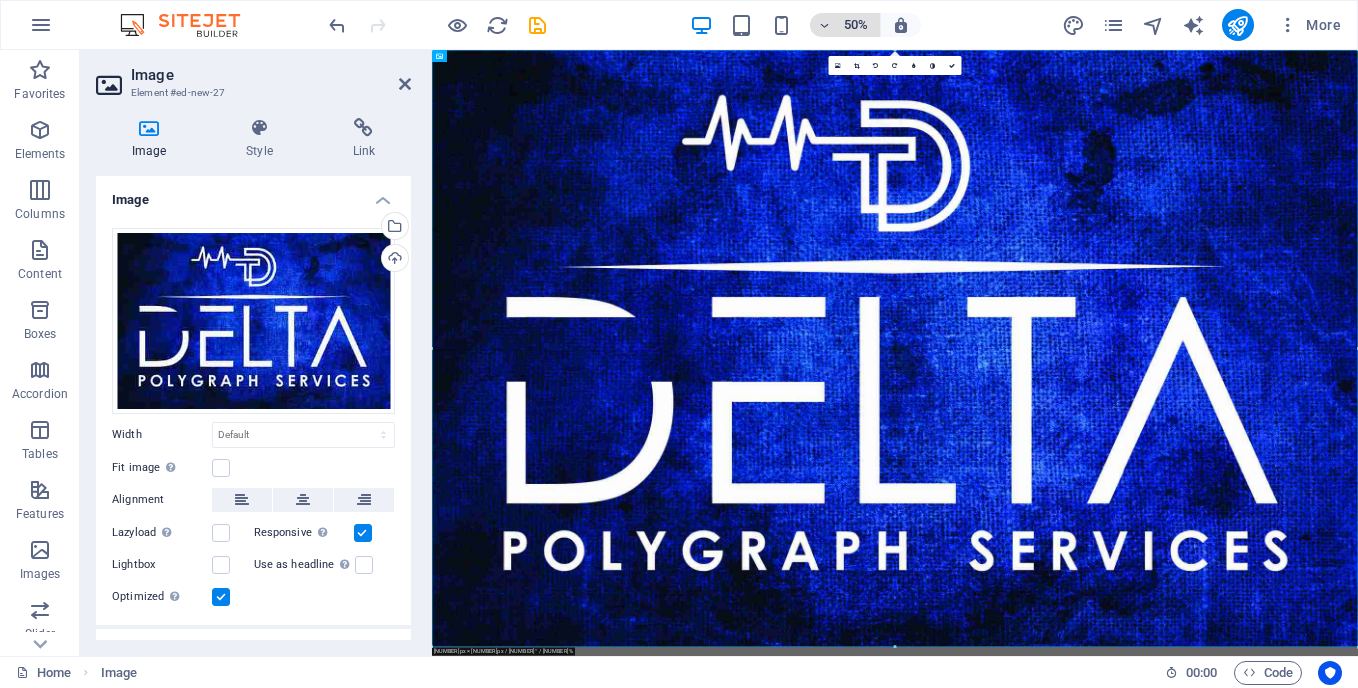 click at bounding box center (825, 25) 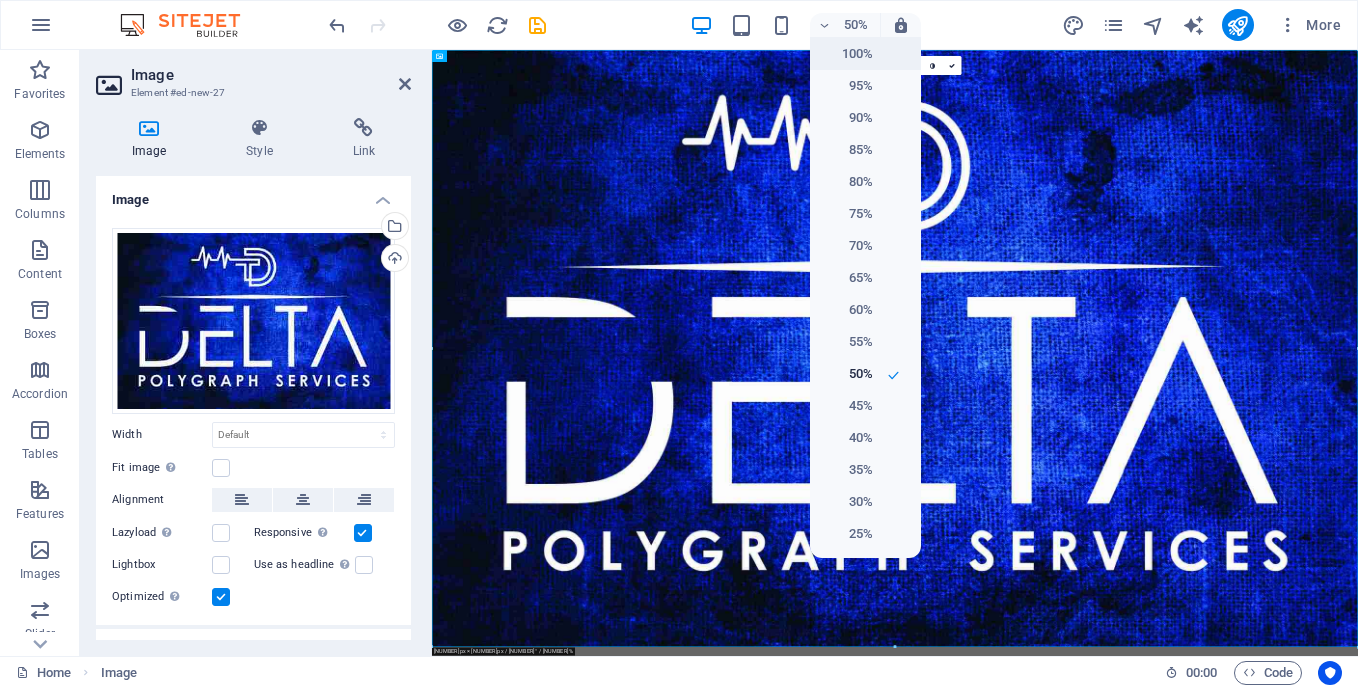 click on "100%" at bounding box center (847, 54) 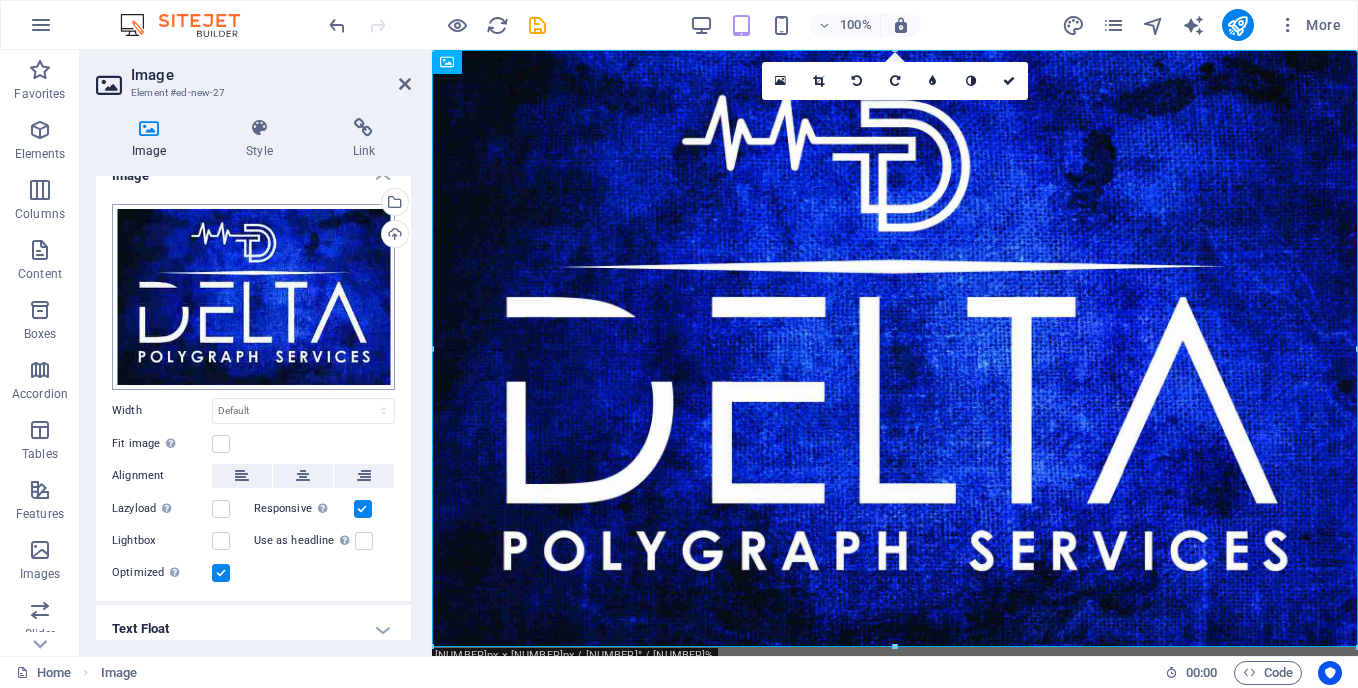 scroll, scrollTop: 86, scrollLeft: 0, axis: vertical 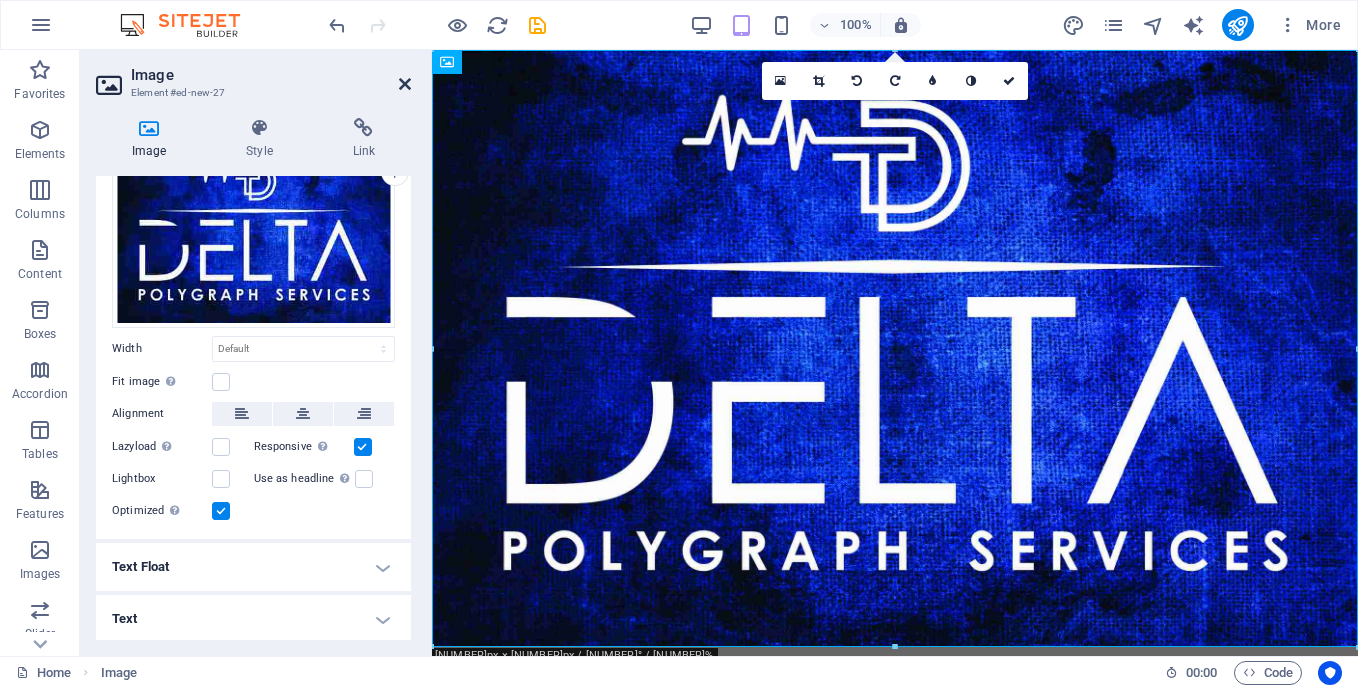 click at bounding box center (405, 84) 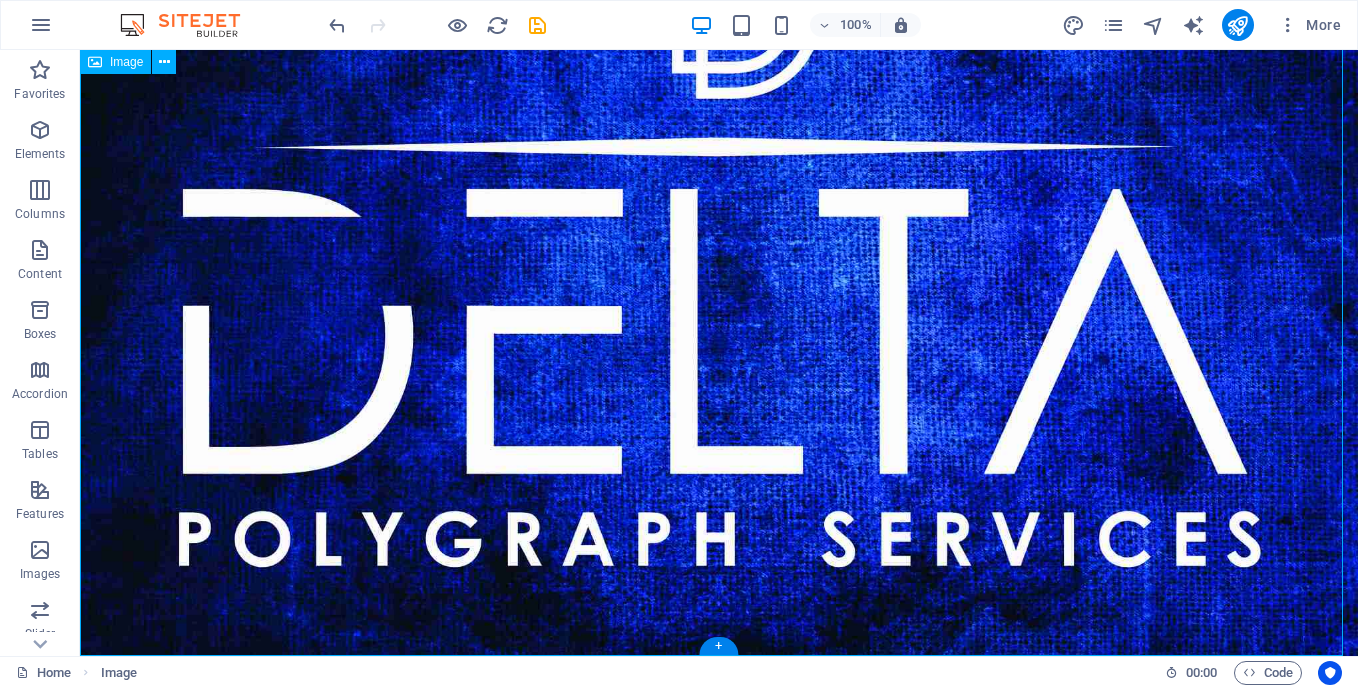 scroll, scrollTop: 208, scrollLeft: 0, axis: vertical 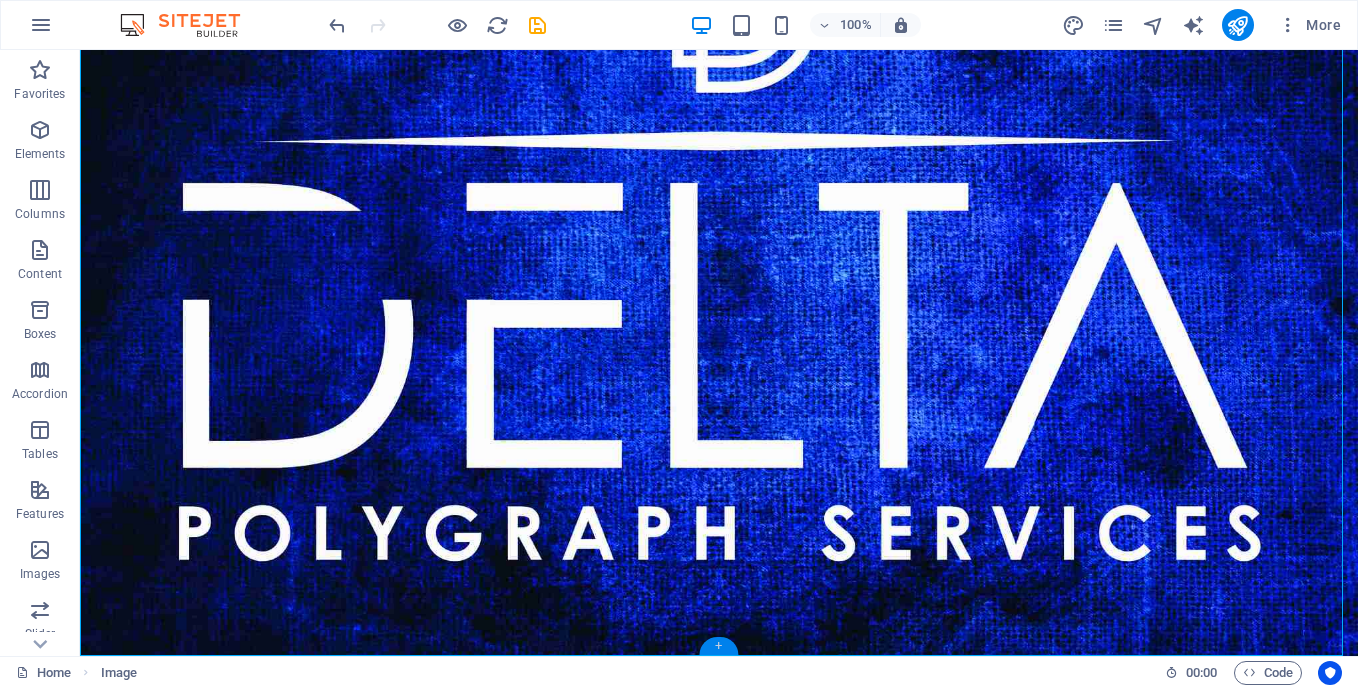 click on "+" at bounding box center (718, 646) 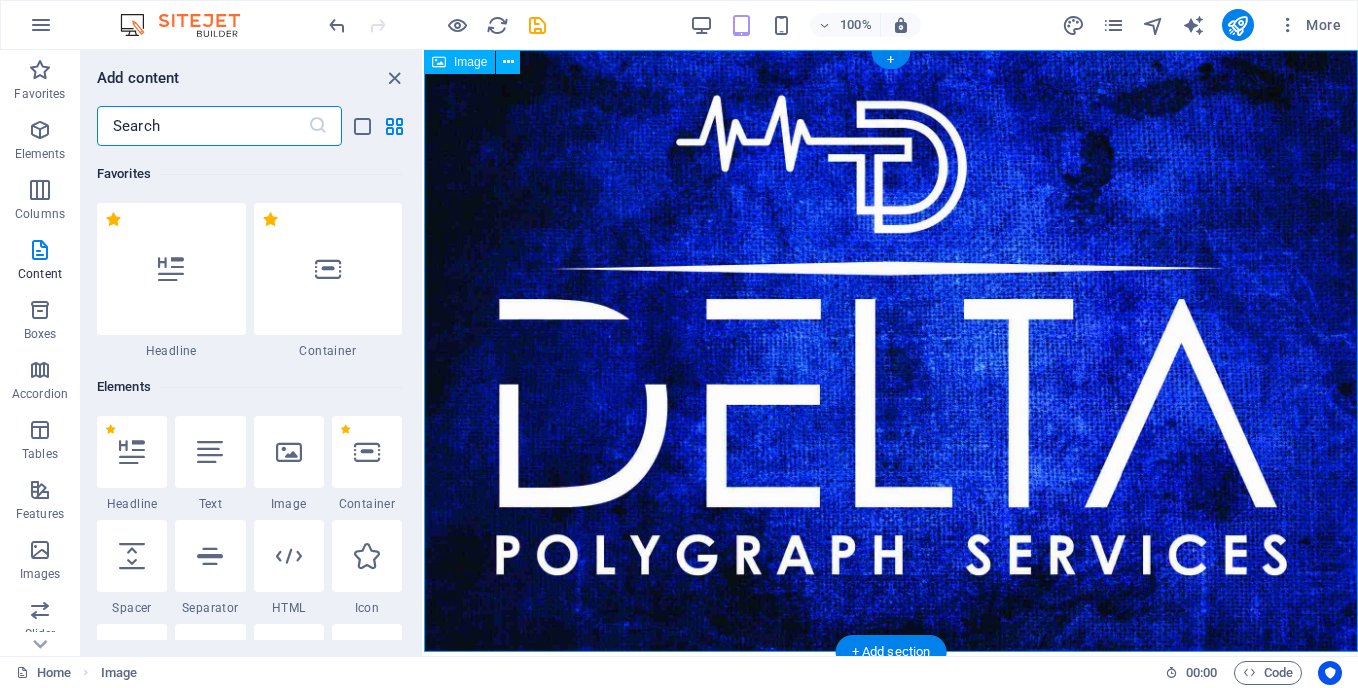 scroll, scrollTop: 0, scrollLeft: 0, axis: both 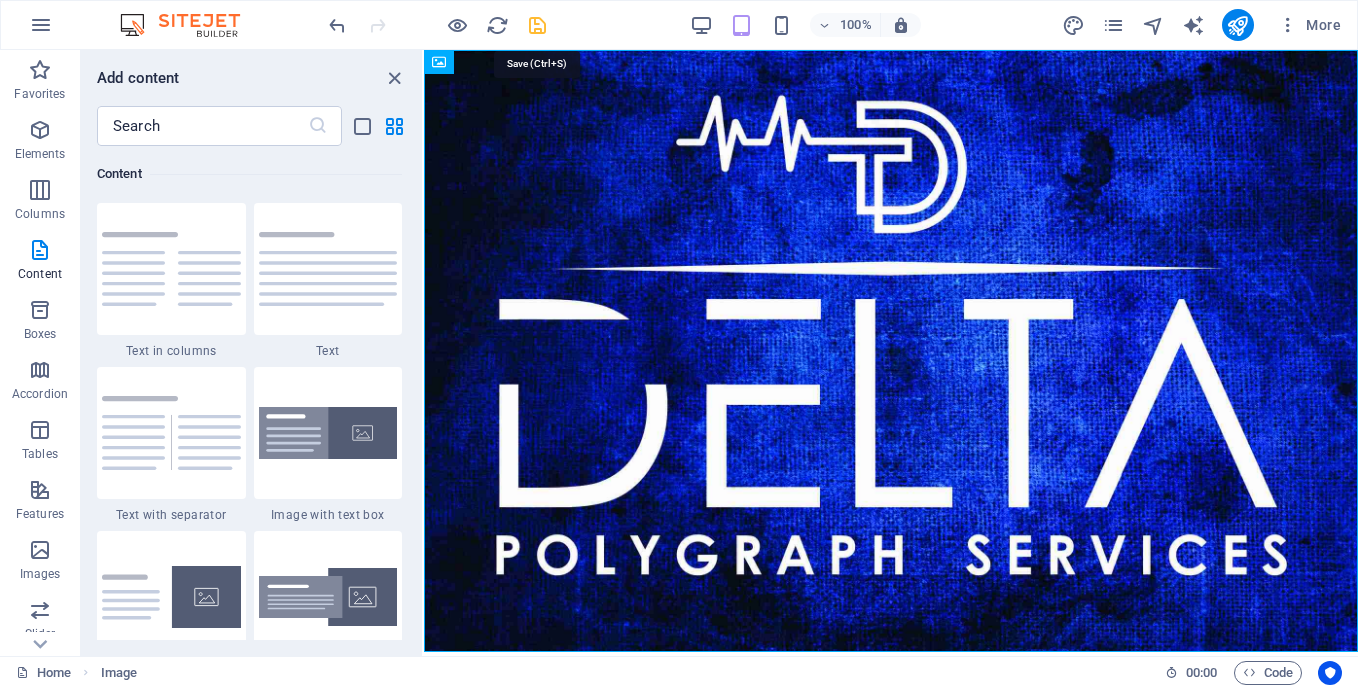 click at bounding box center (537, 25) 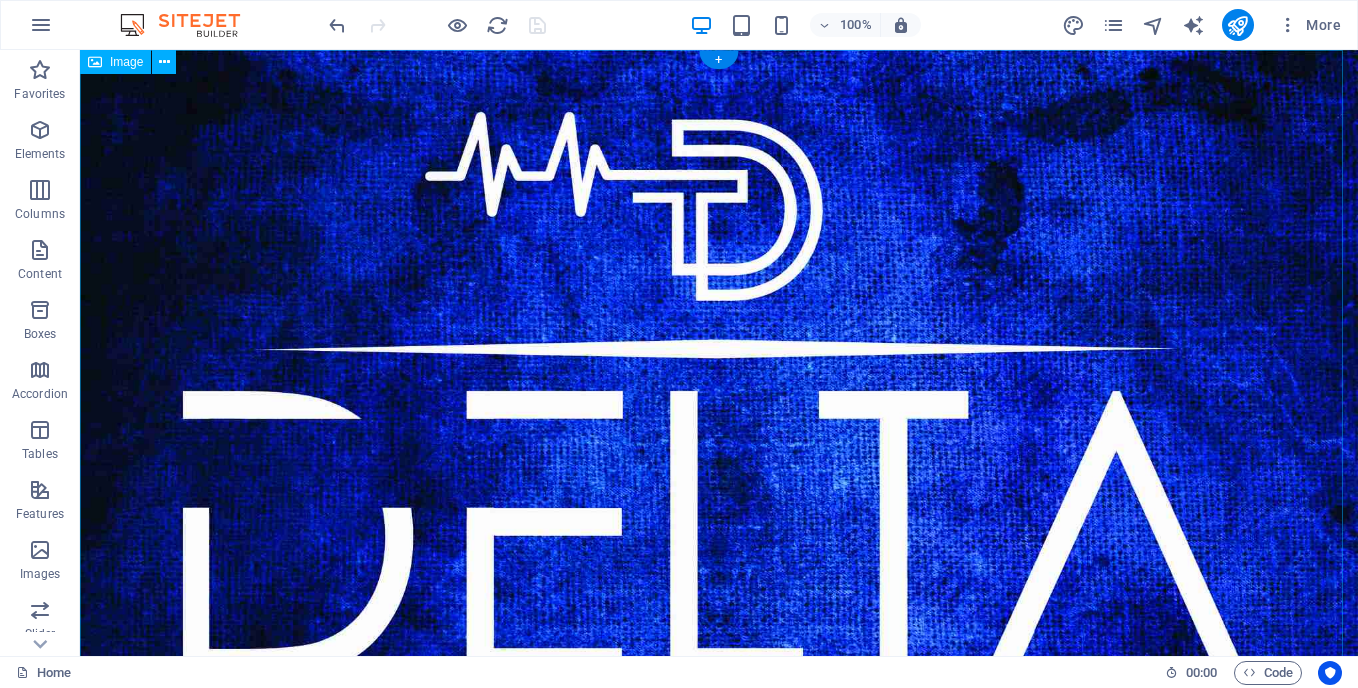 scroll, scrollTop: 208, scrollLeft: 0, axis: vertical 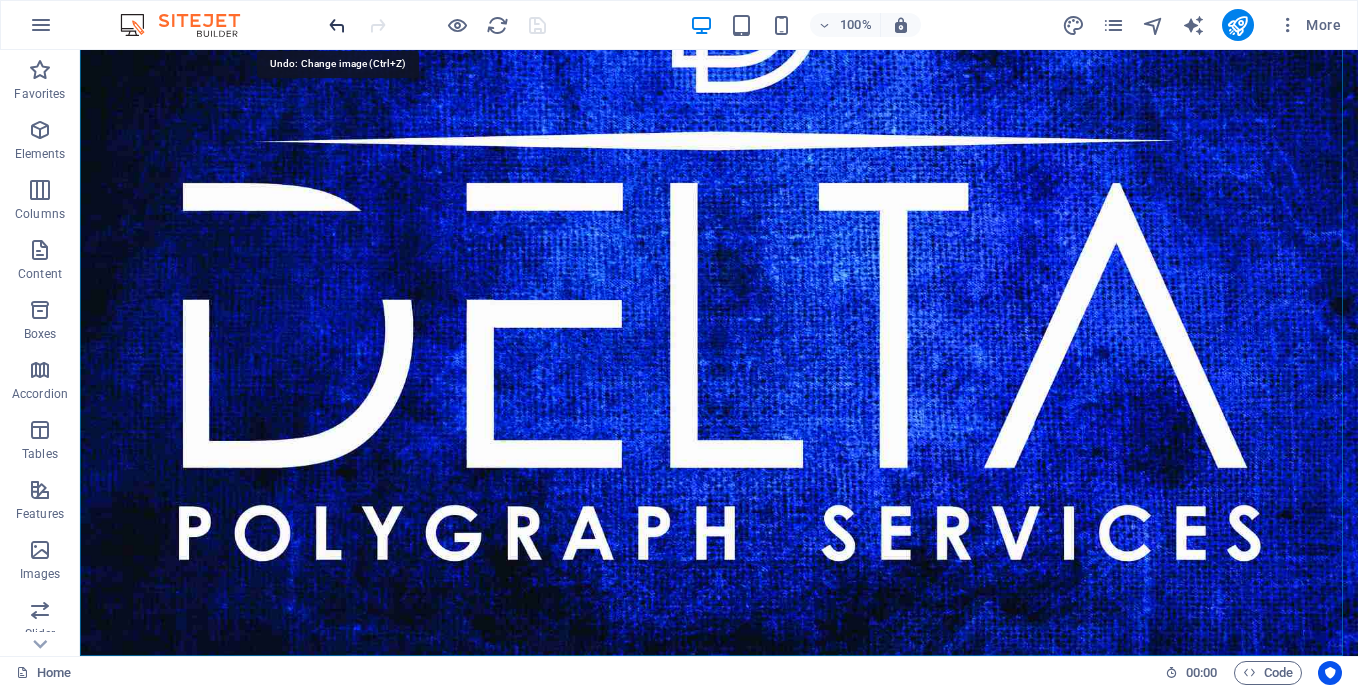 click at bounding box center [337, 25] 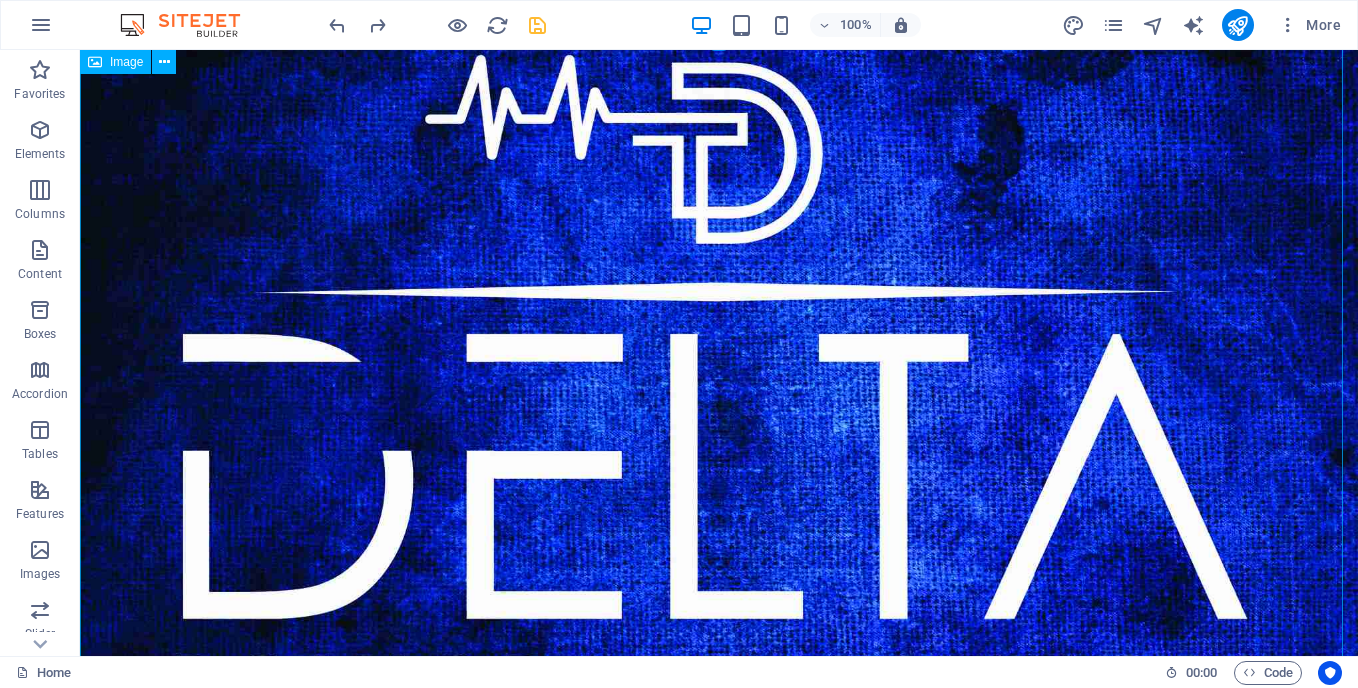 scroll, scrollTop: 0, scrollLeft: 0, axis: both 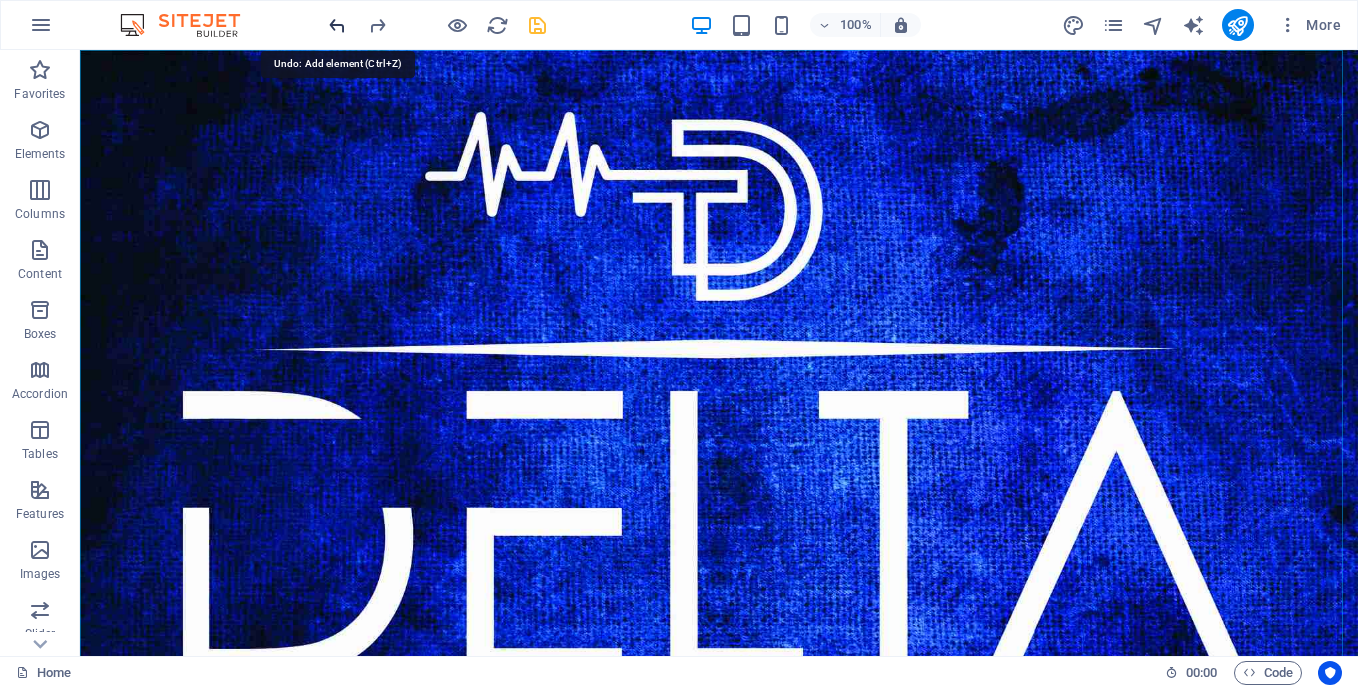 click at bounding box center (337, 25) 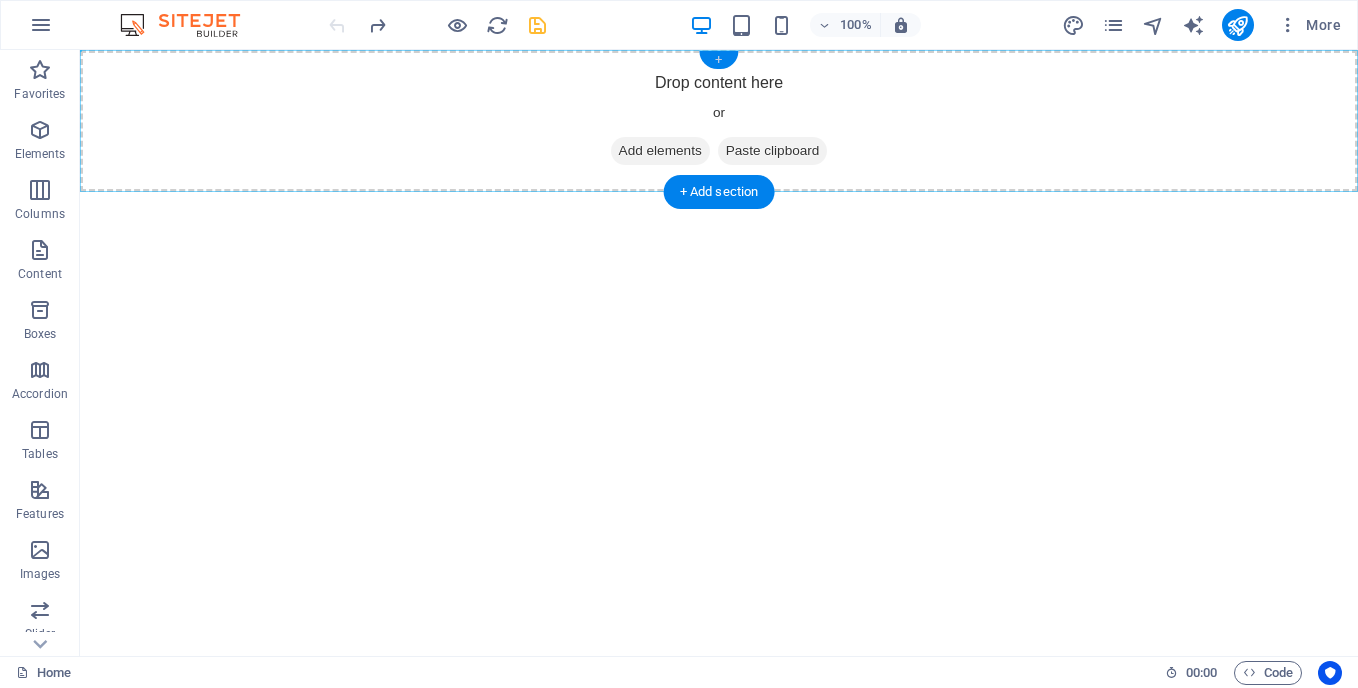 click on "+" at bounding box center [718, 60] 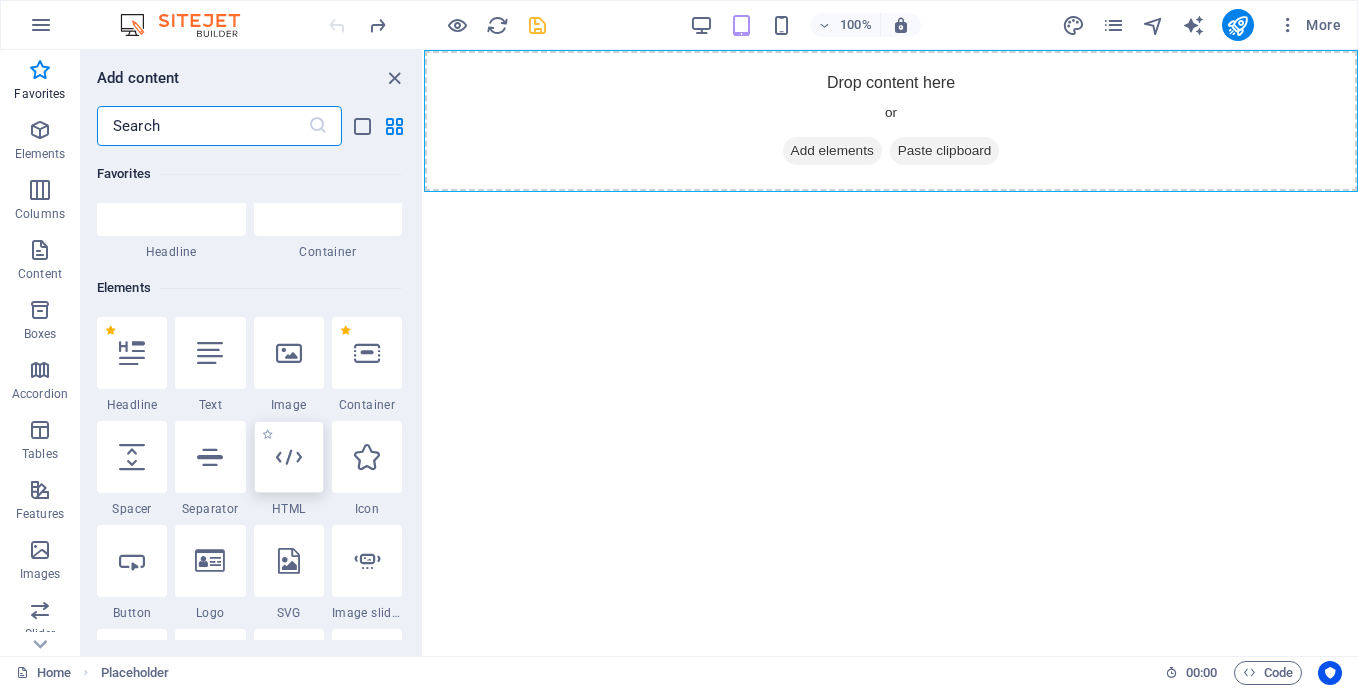 scroll, scrollTop: 0, scrollLeft: 0, axis: both 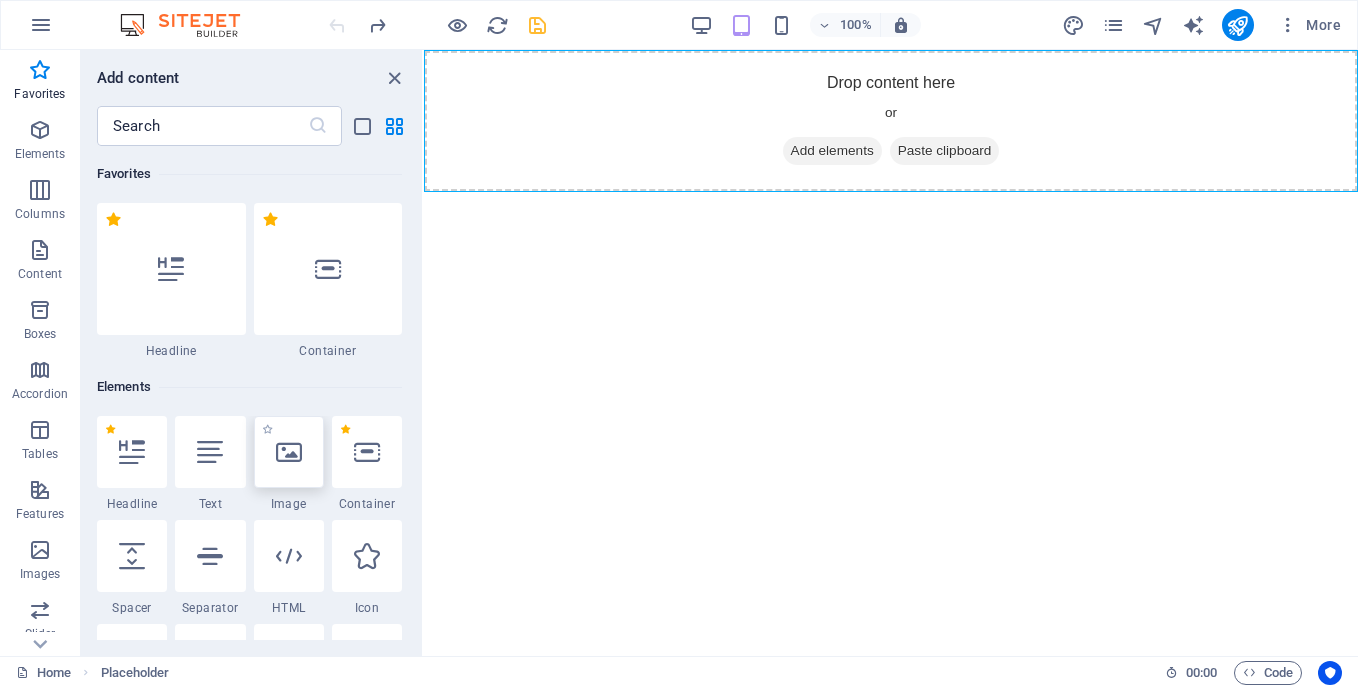 click at bounding box center [289, 452] 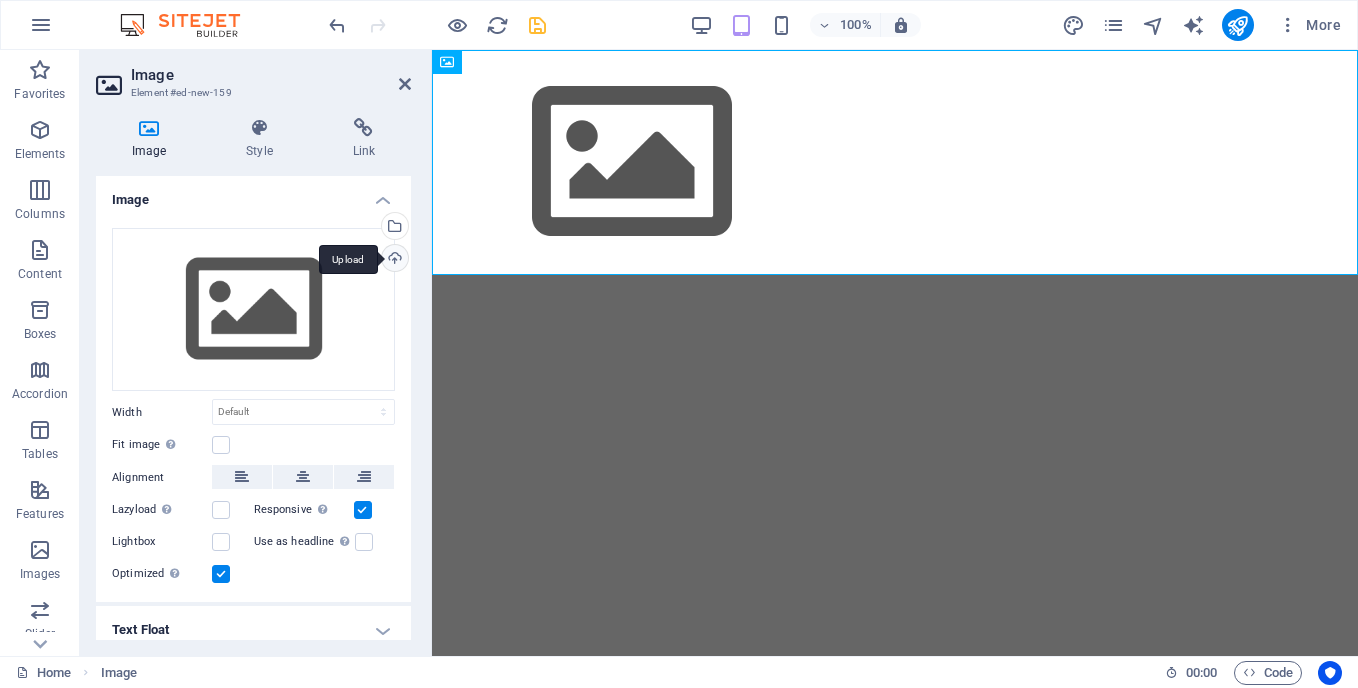 click on "Upload" at bounding box center [393, 260] 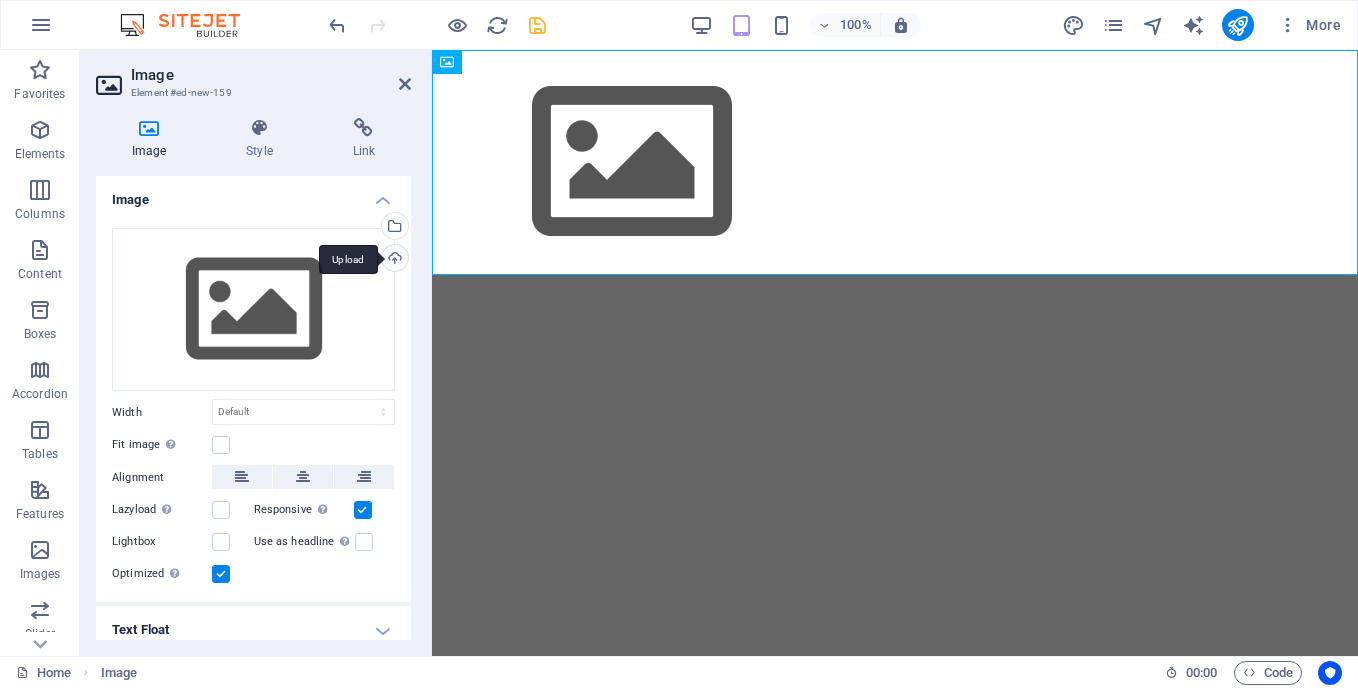 click on "Upload" at bounding box center [393, 260] 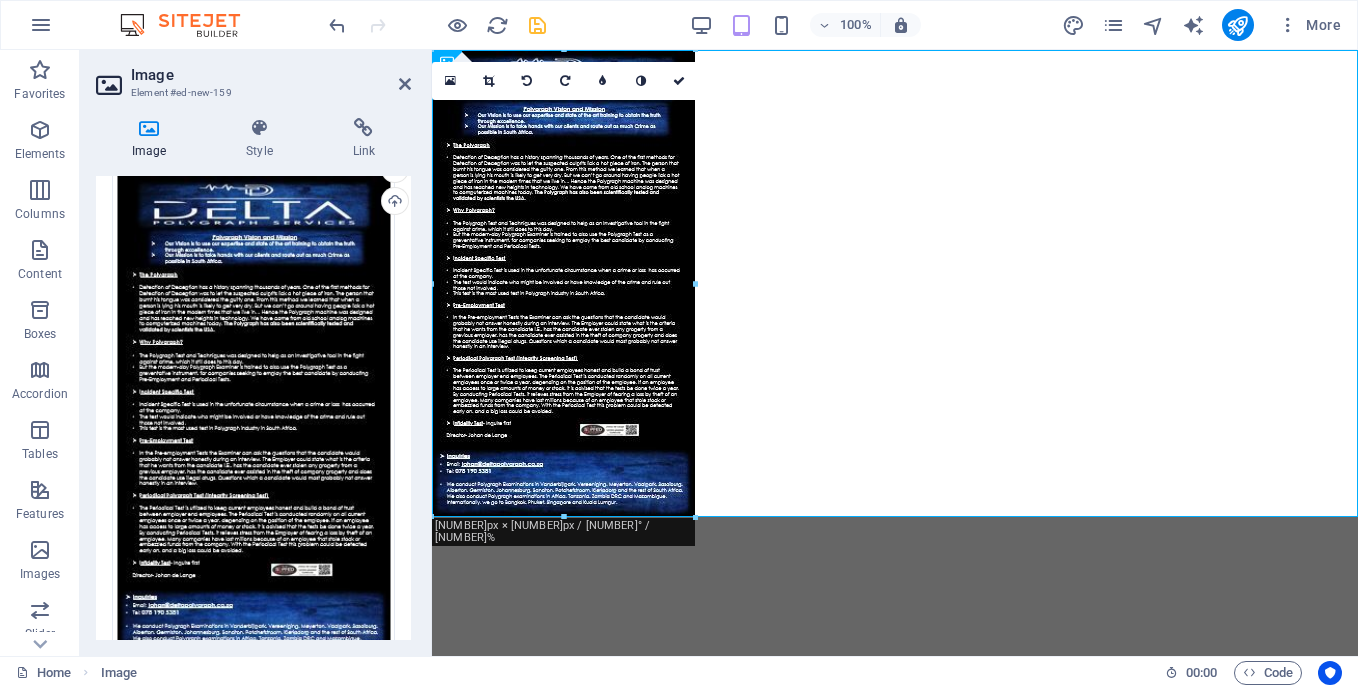 scroll, scrollTop: 0, scrollLeft: 0, axis: both 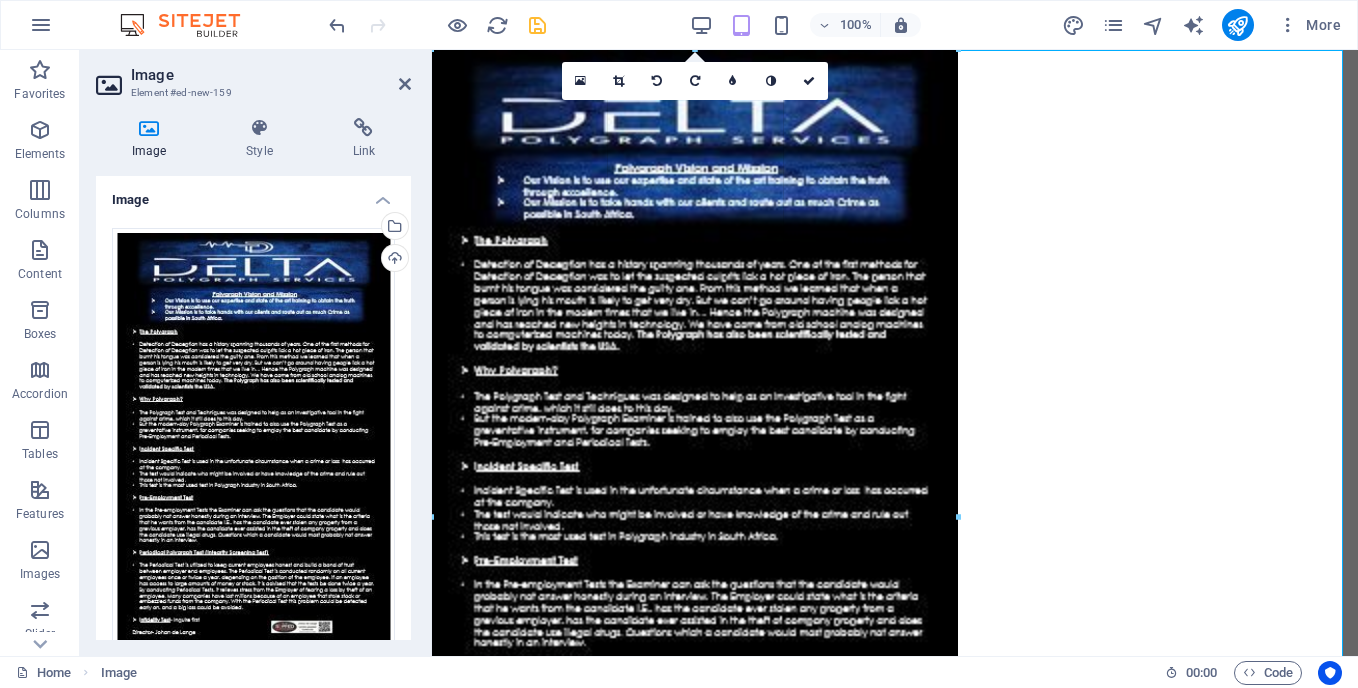drag, startPoint x: 697, startPoint y: 285, endPoint x: 1222, endPoint y: 288, distance: 525.00854 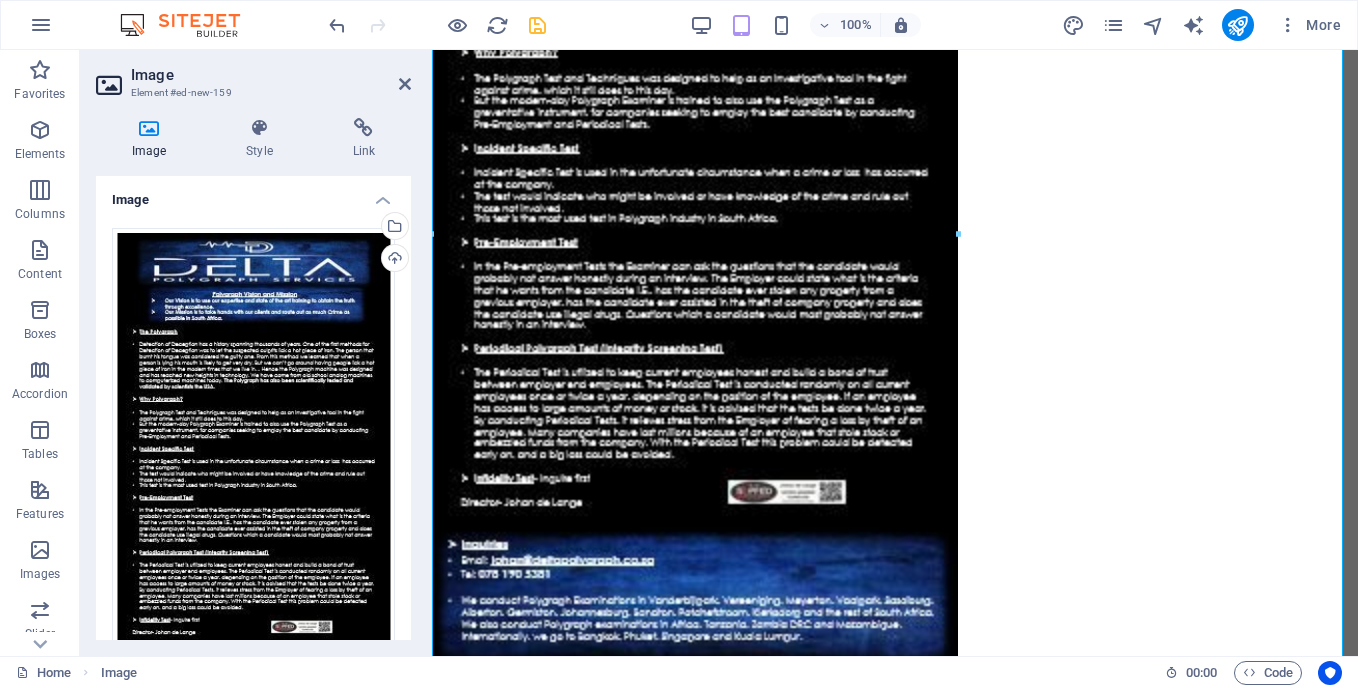 scroll, scrollTop: 328, scrollLeft: 0, axis: vertical 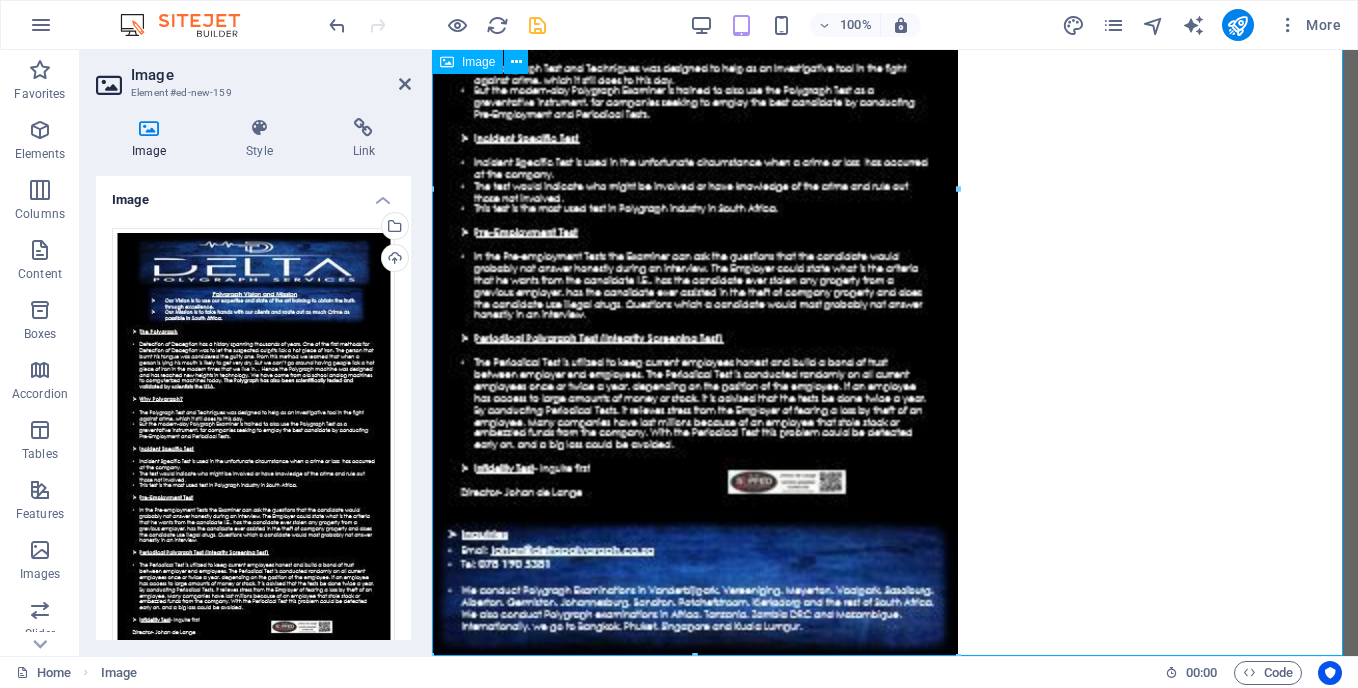 click at bounding box center (895, 189) 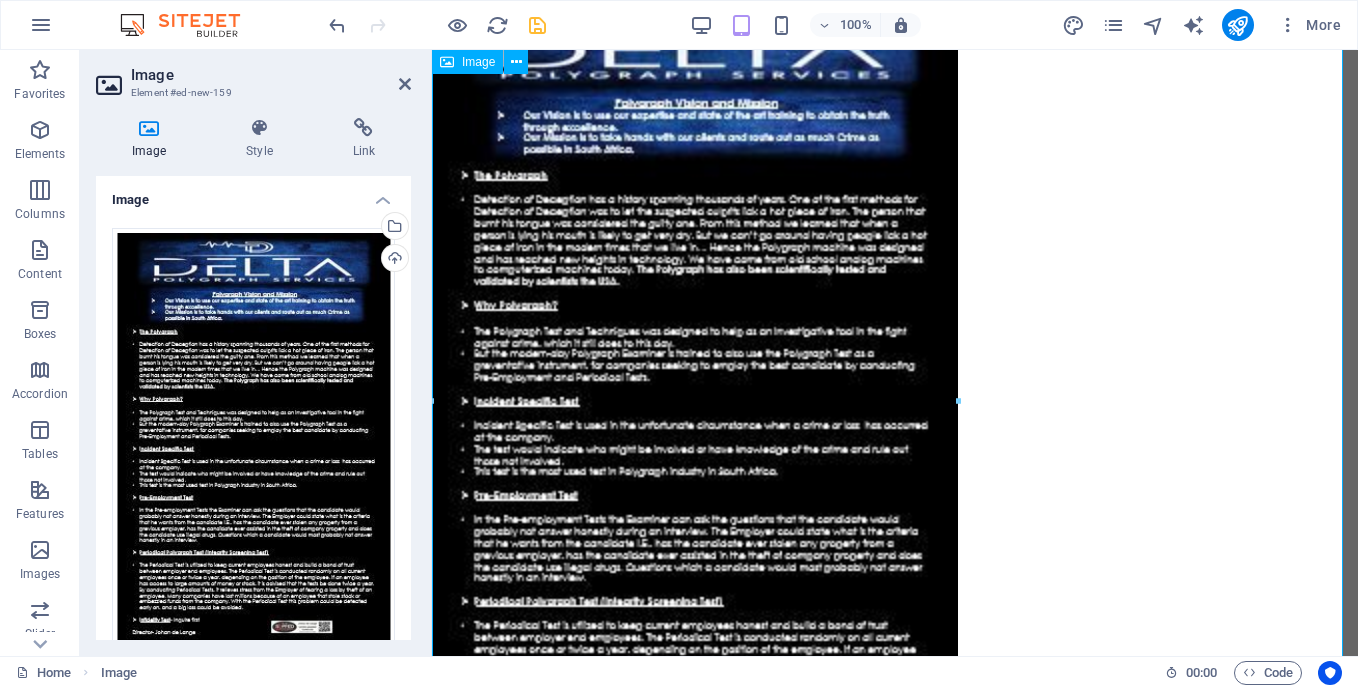 scroll, scrollTop: 0, scrollLeft: 0, axis: both 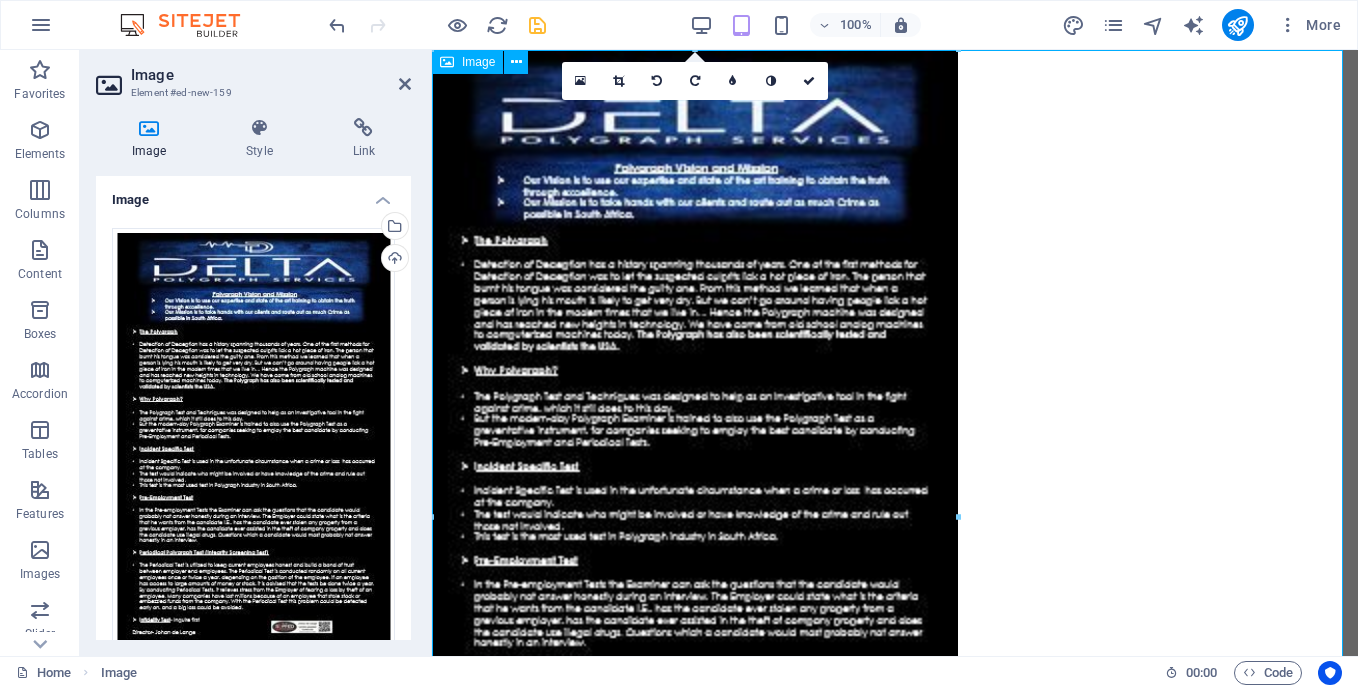 click at bounding box center (895, 517) 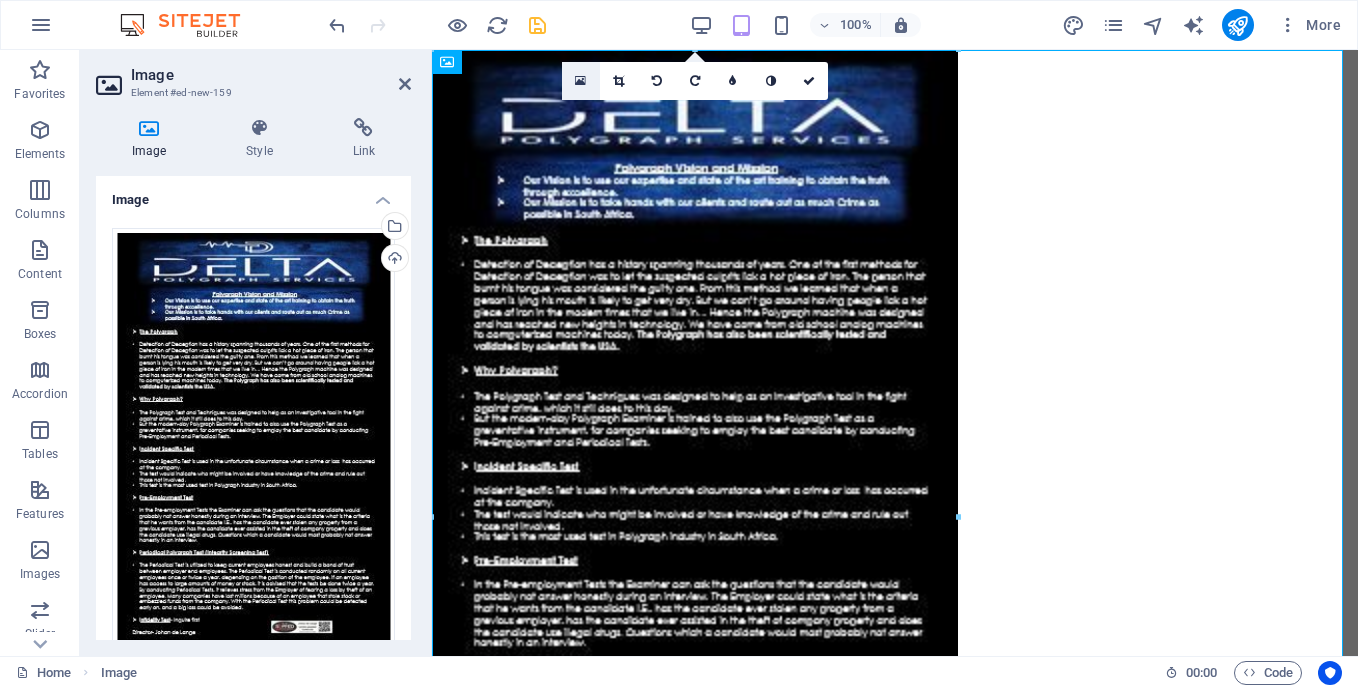 click at bounding box center (580, 81) 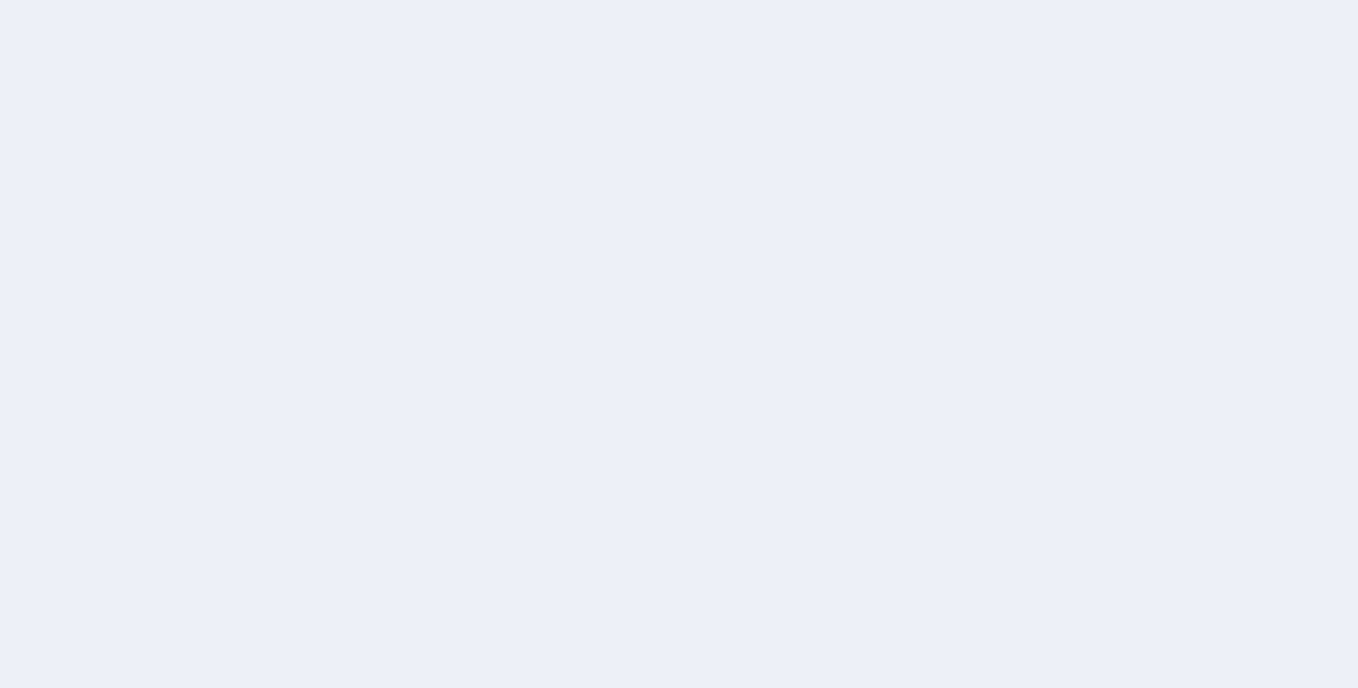scroll, scrollTop: 0, scrollLeft: 0, axis: both 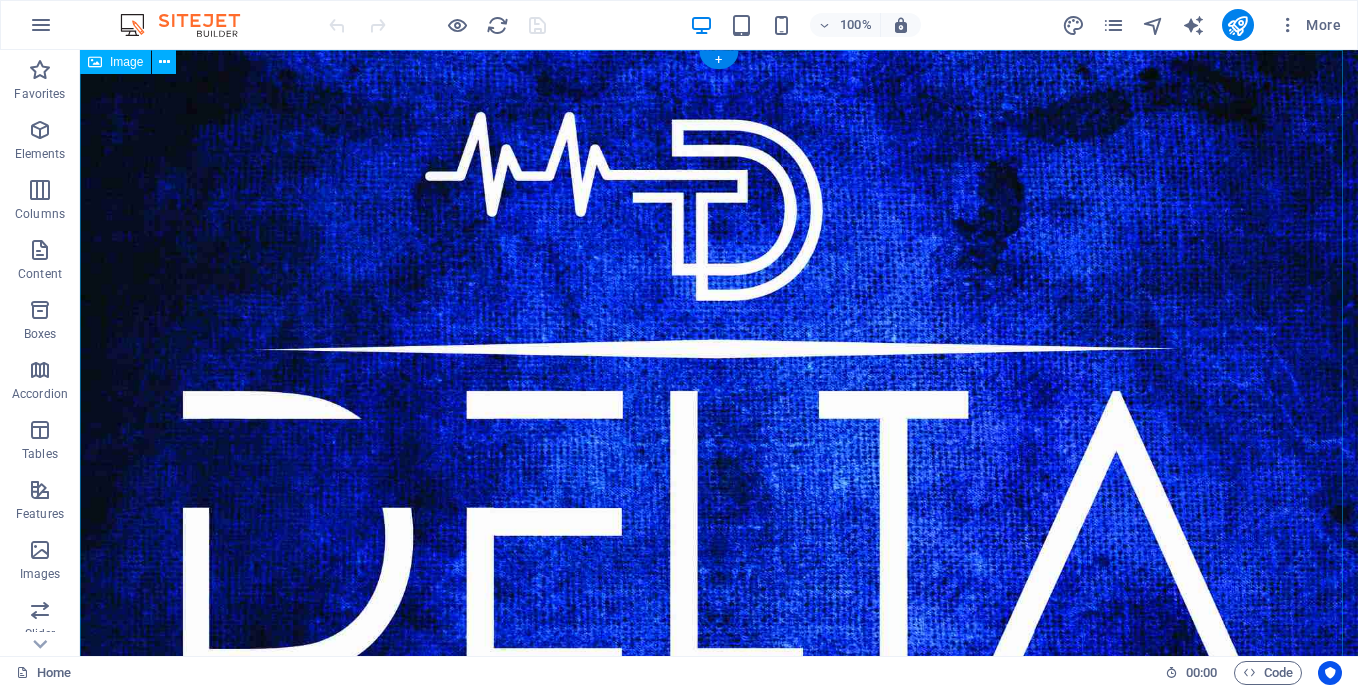 click at bounding box center (719, 462) 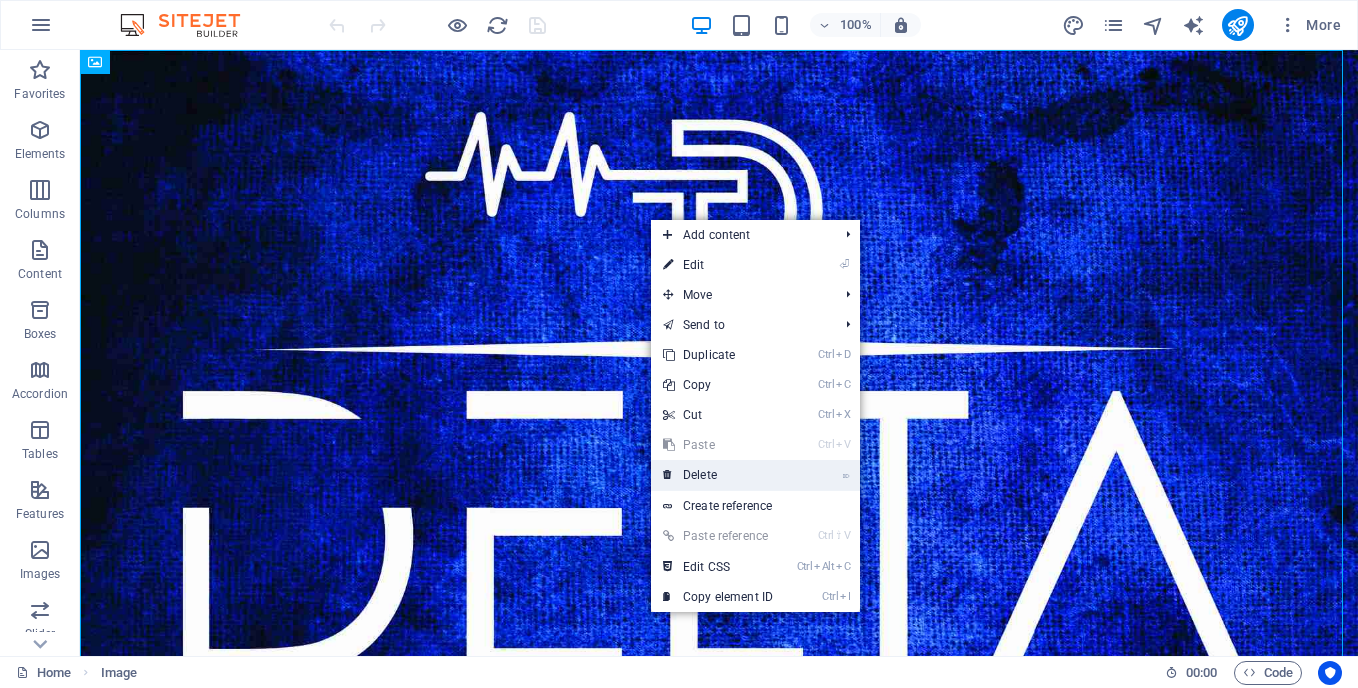 drag, startPoint x: 720, startPoint y: 473, endPoint x: 639, endPoint y: 423, distance: 95.189285 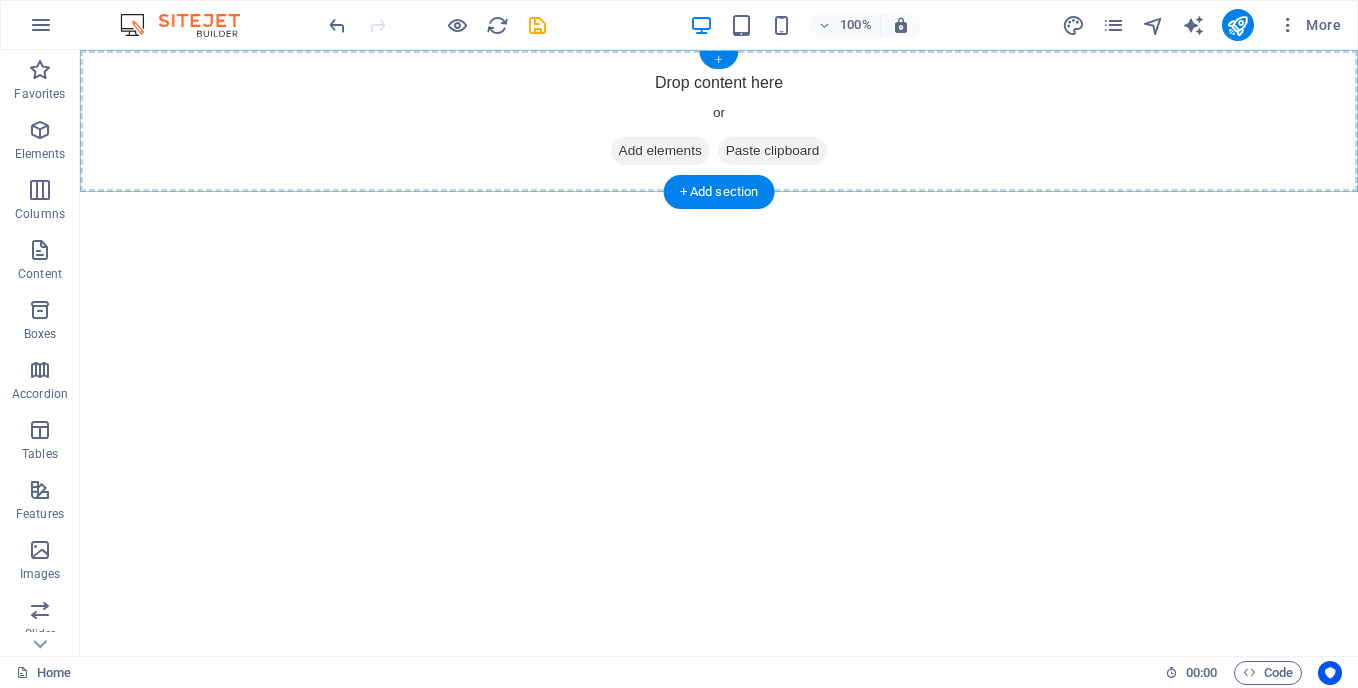click on "+" at bounding box center [718, 60] 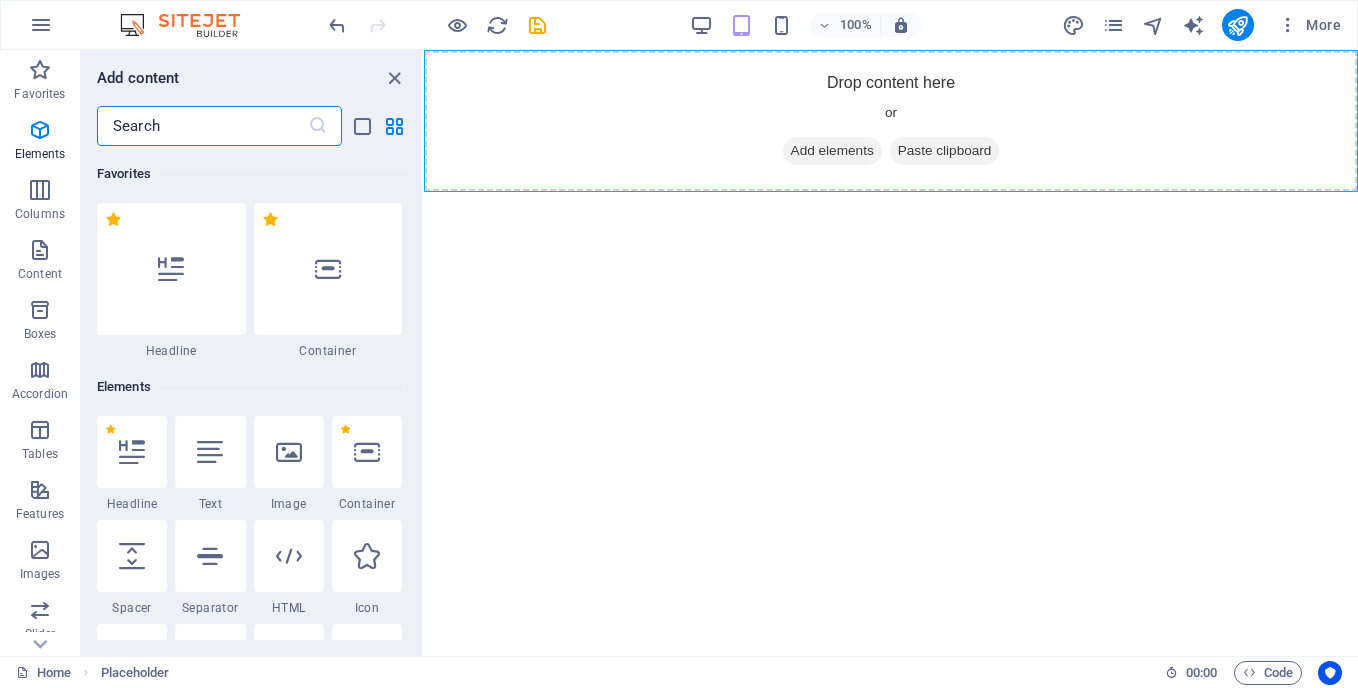 scroll, scrollTop: 3499, scrollLeft: 0, axis: vertical 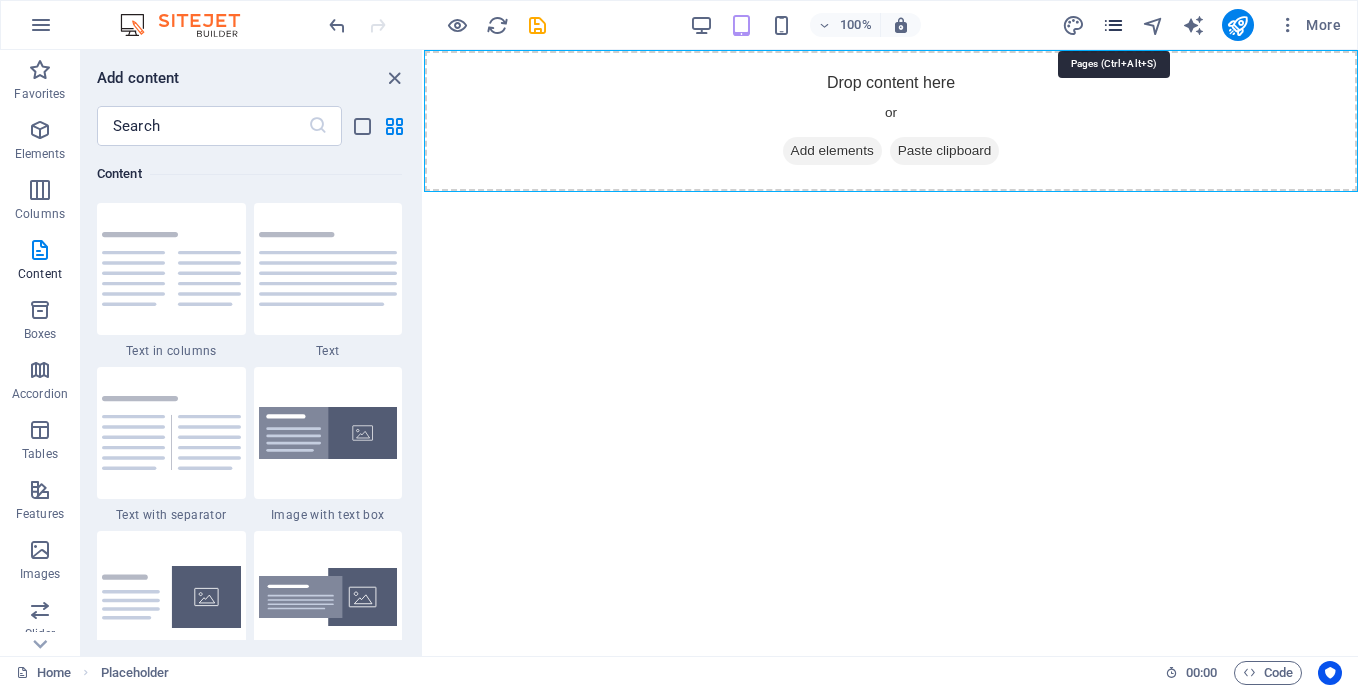 click at bounding box center [1113, 25] 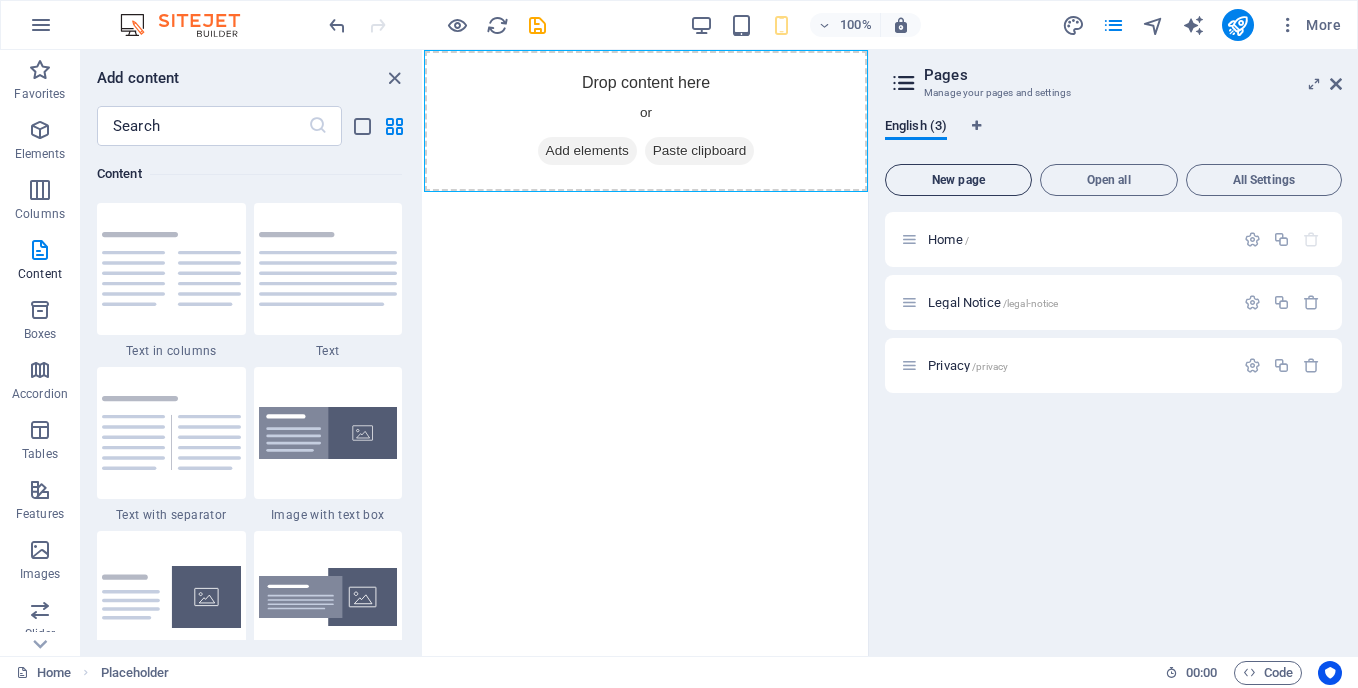click on "New page" at bounding box center (958, 180) 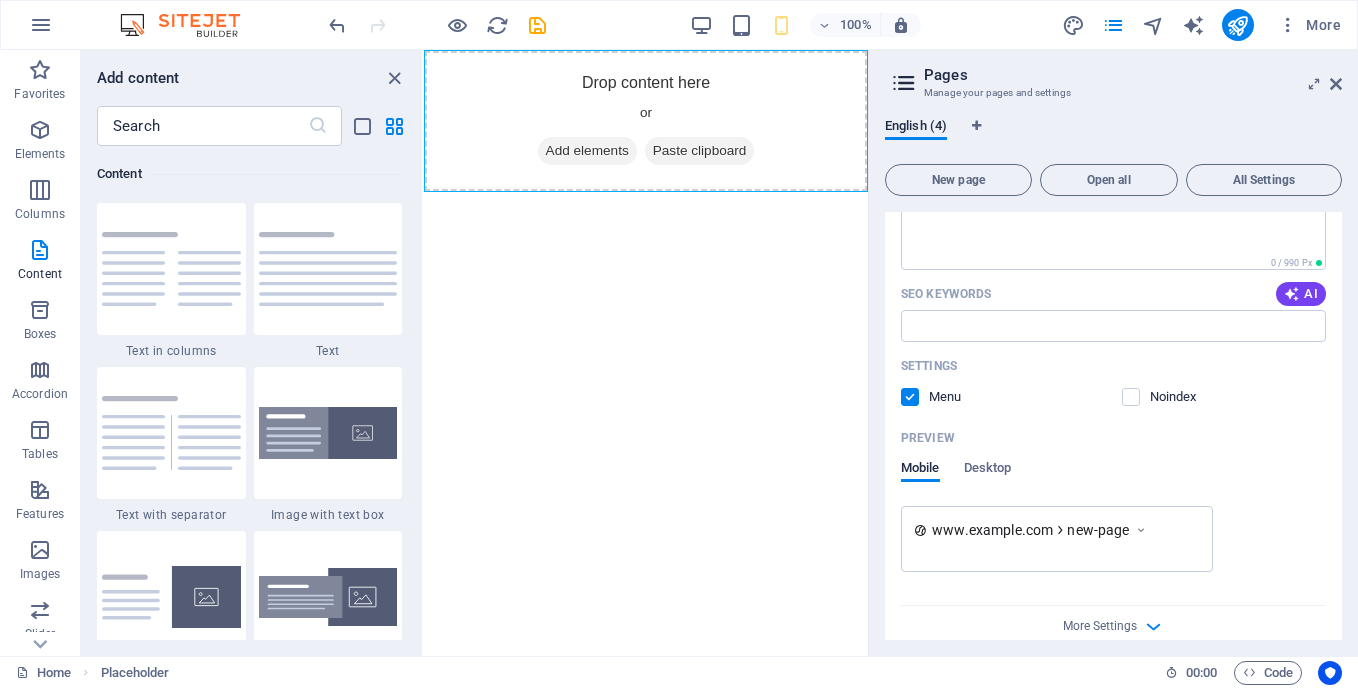 scroll, scrollTop: 500, scrollLeft: 0, axis: vertical 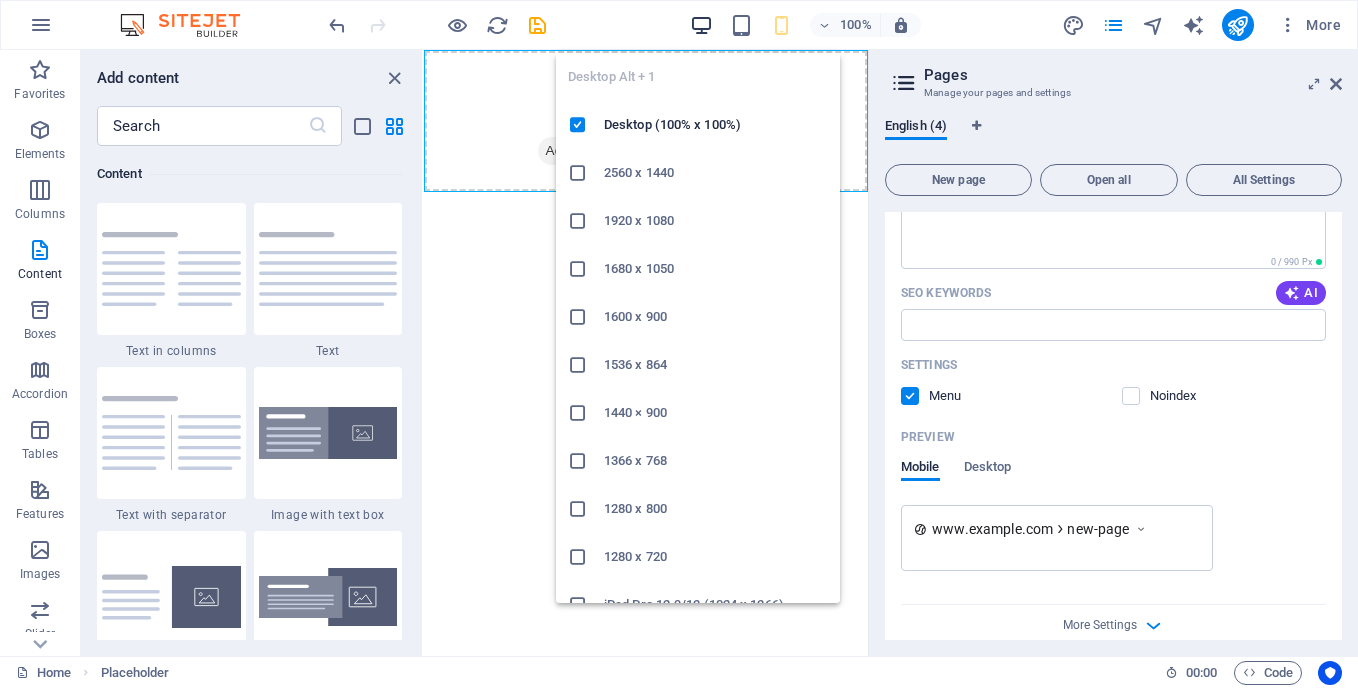 click at bounding box center (701, 25) 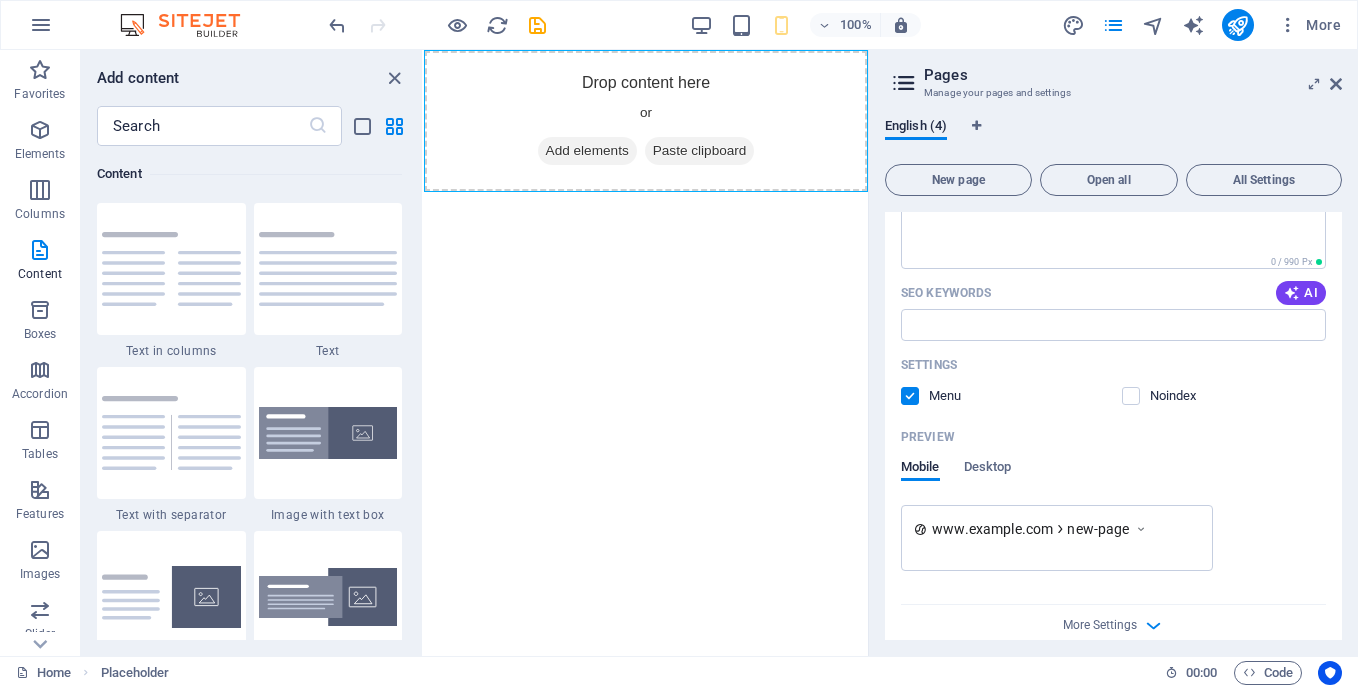 drag, startPoint x: 1344, startPoint y: 498, endPoint x: 1333, endPoint y: 263, distance: 235.25731 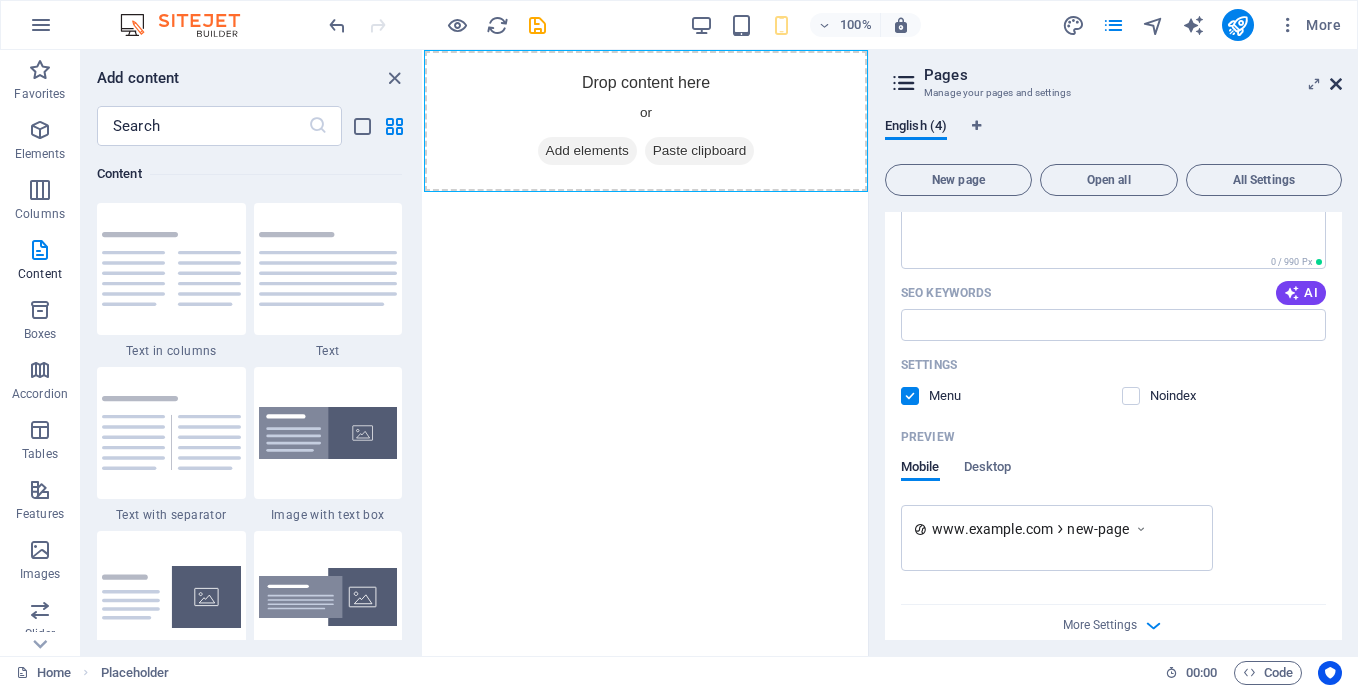 click at bounding box center (1336, 84) 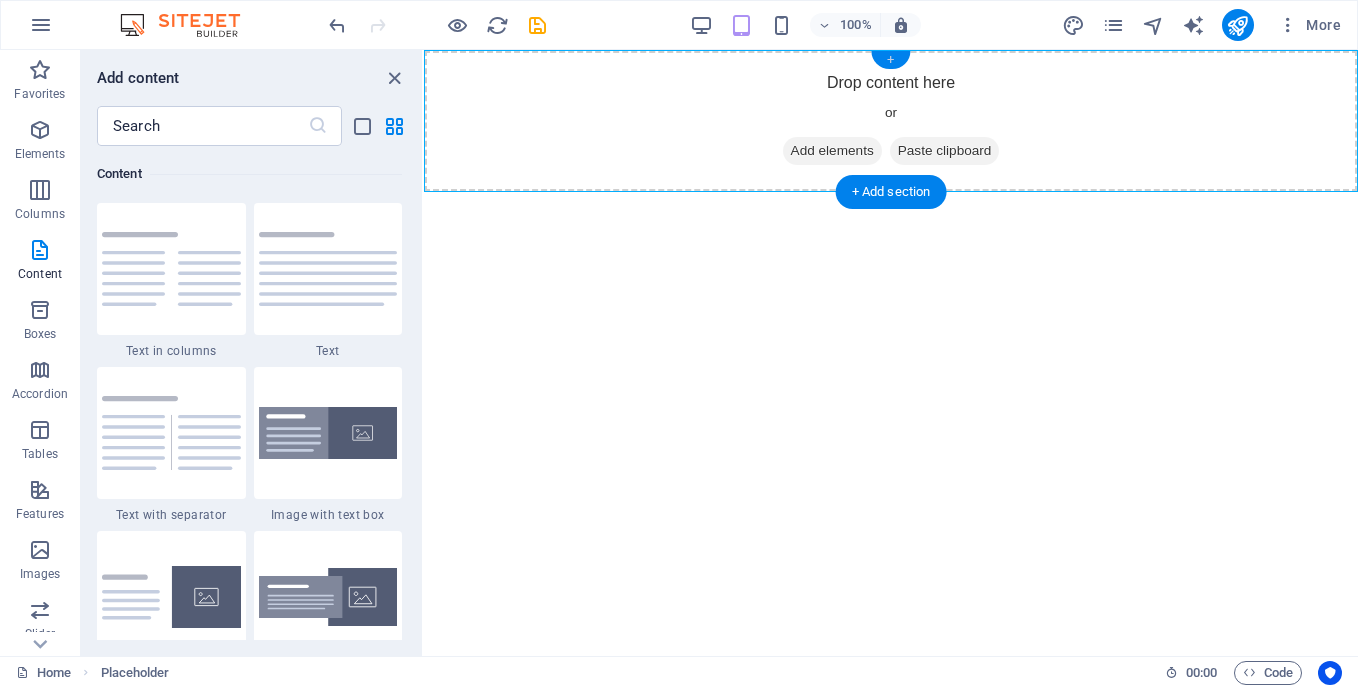 click on "+" at bounding box center [890, 60] 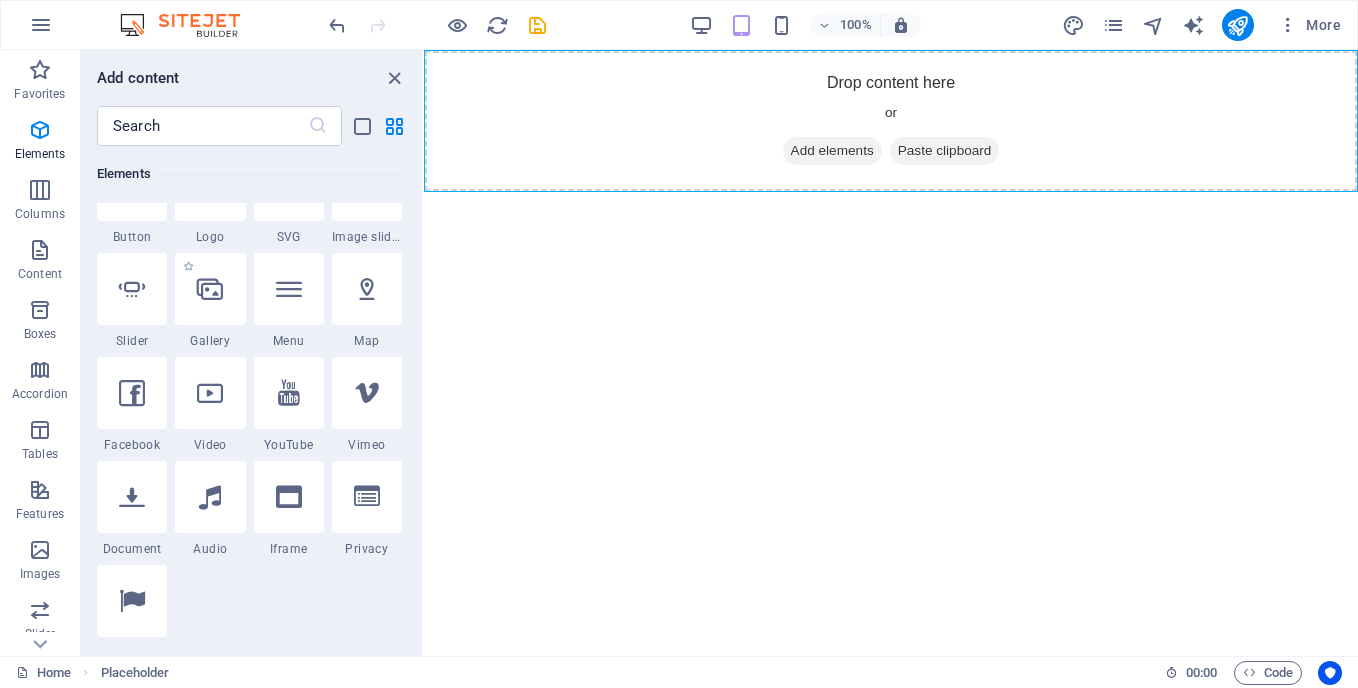 scroll, scrollTop: 500, scrollLeft: 0, axis: vertical 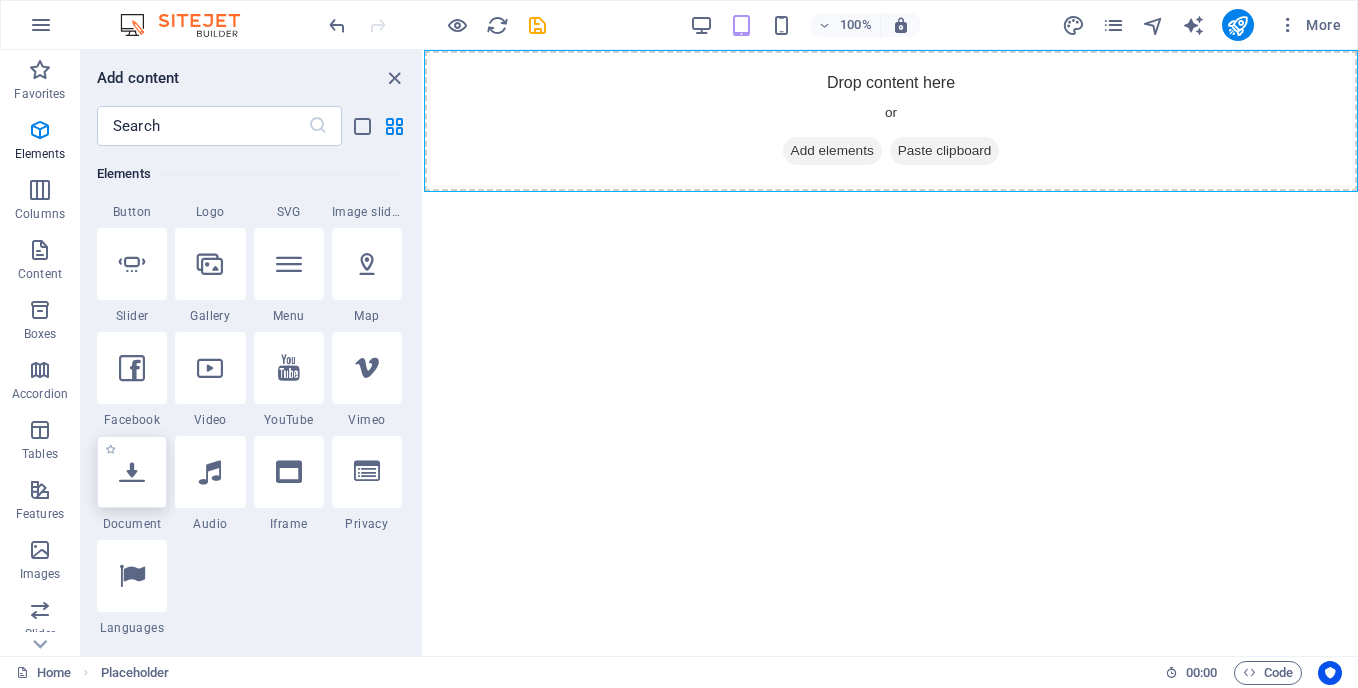 click at bounding box center [132, 472] 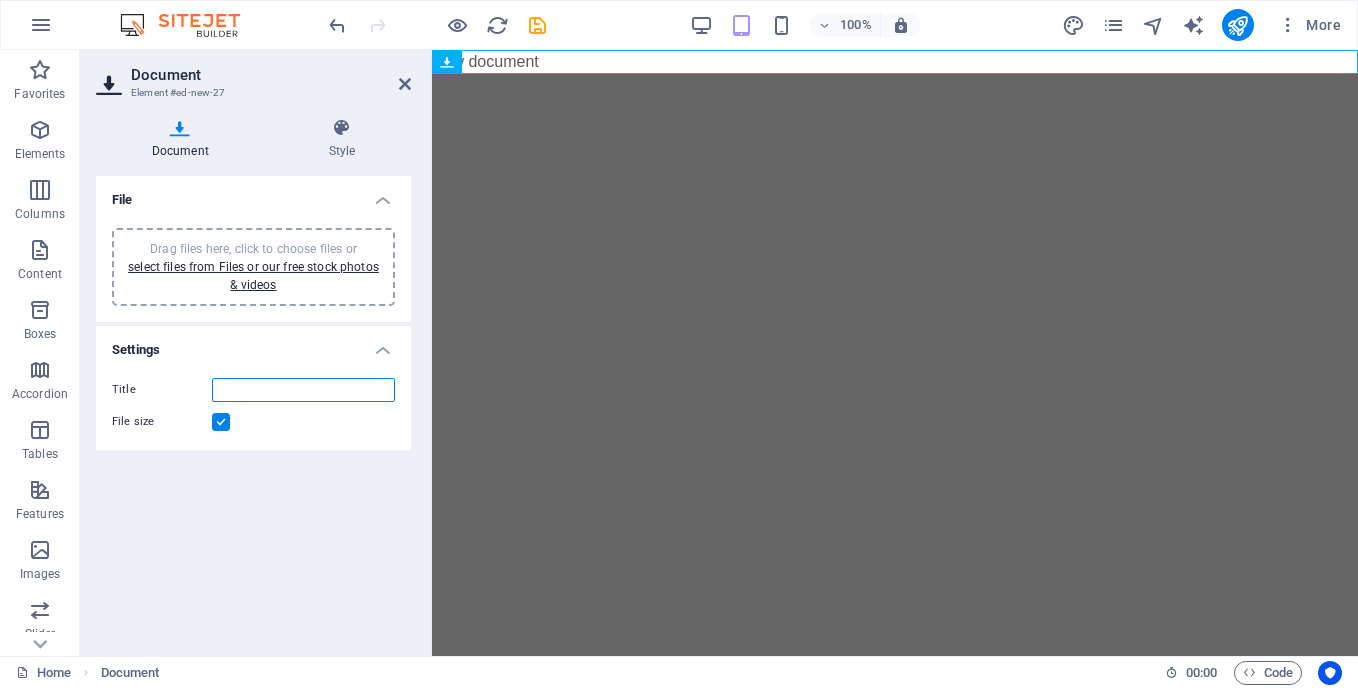 click on "Title" at bounding box center [303, 390] 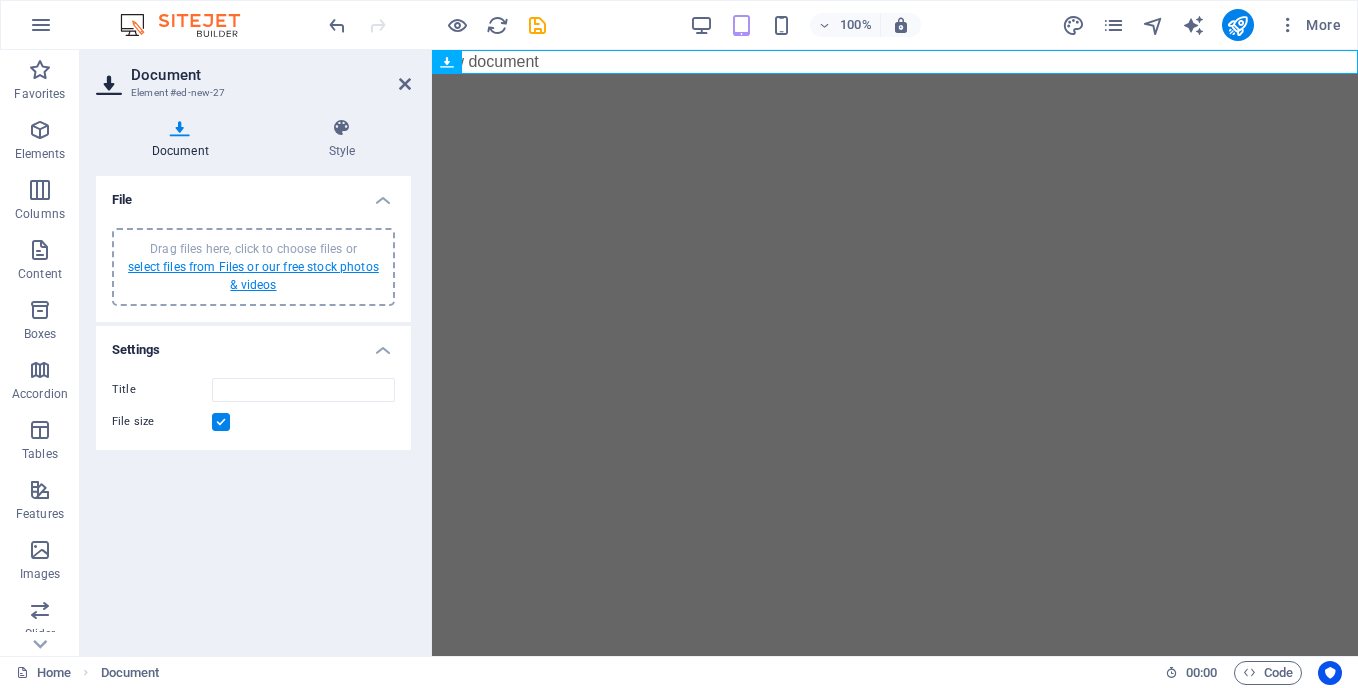 click on "select files from Files or our free stock photos & videos" at bounding box center (253, 276) 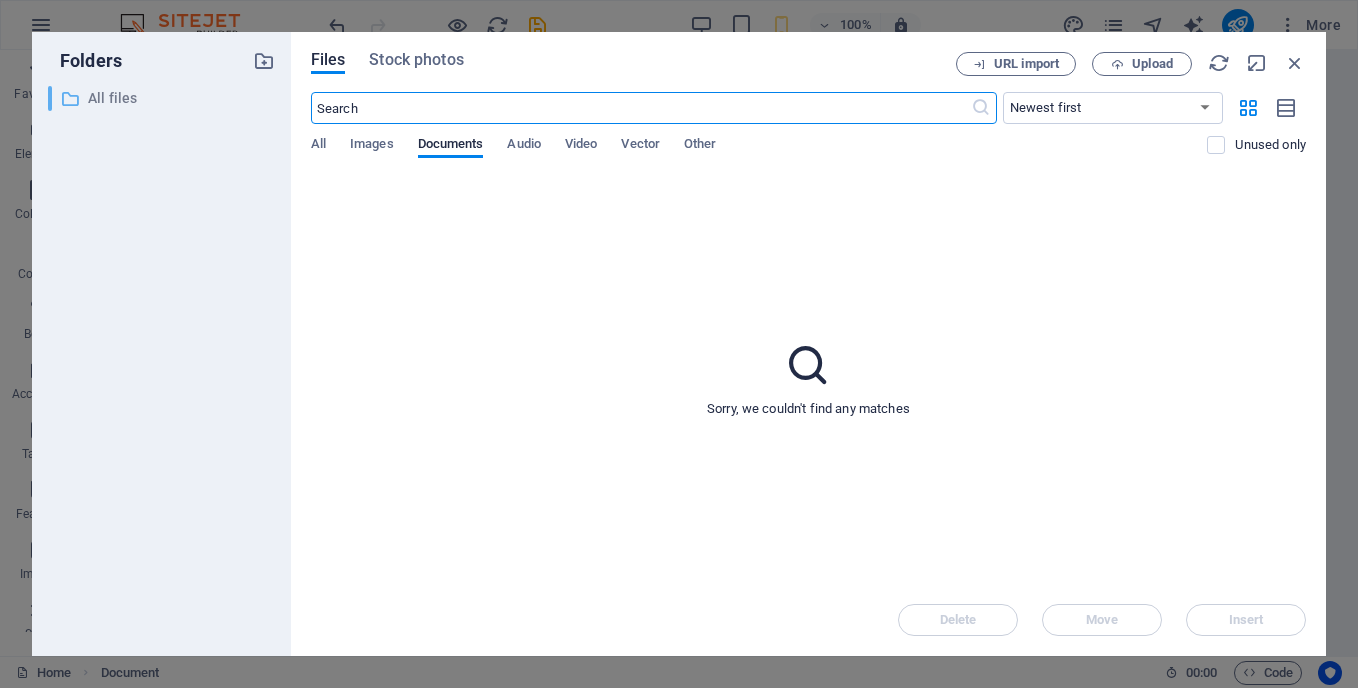 click on "All files" at bounding box center [163, 98] 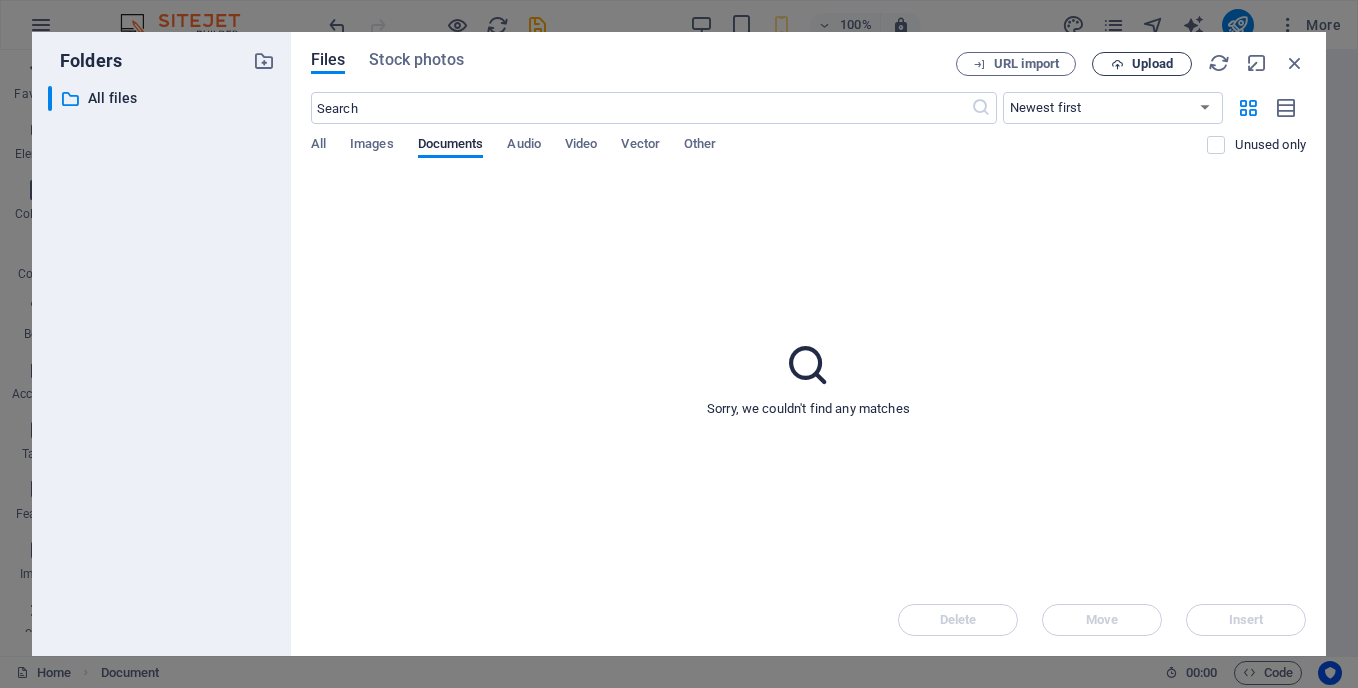 click on "Upload" at bounding box center [1142, 64] 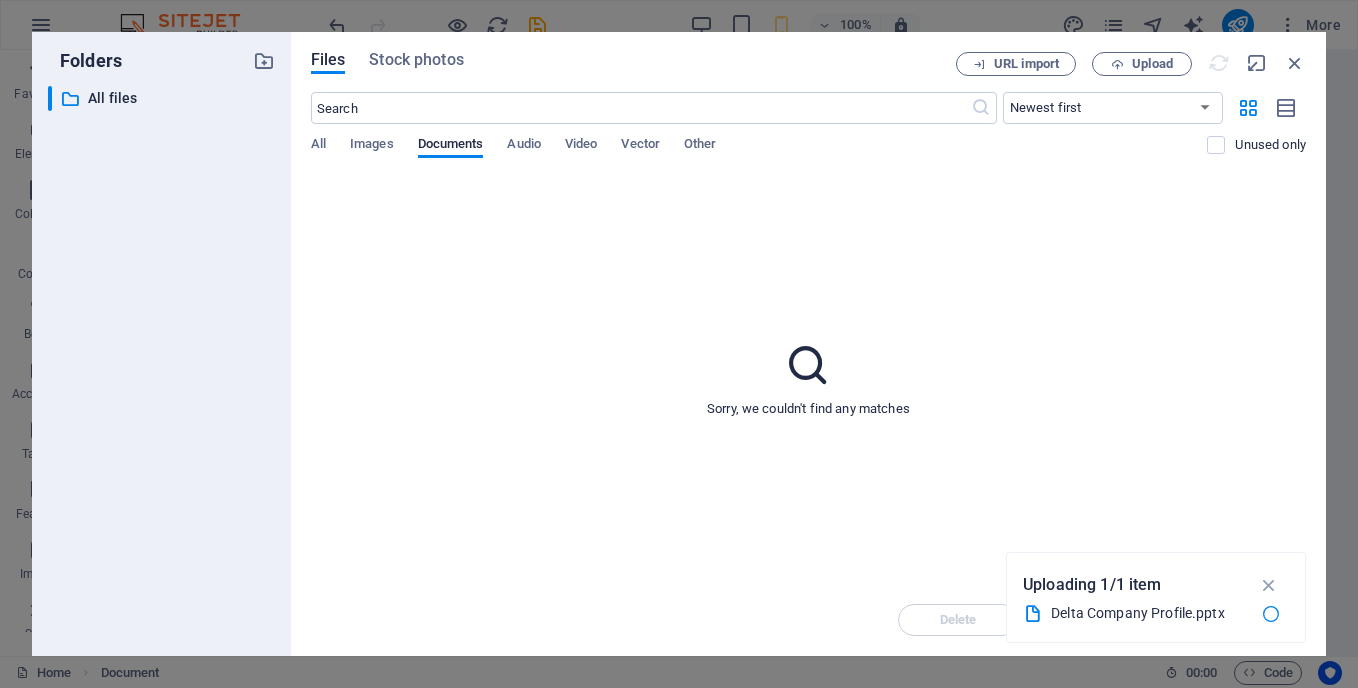 type on "DeltaCompanyProfile-WMebWYM-4rt3tGtzZmbbeg.pptx" 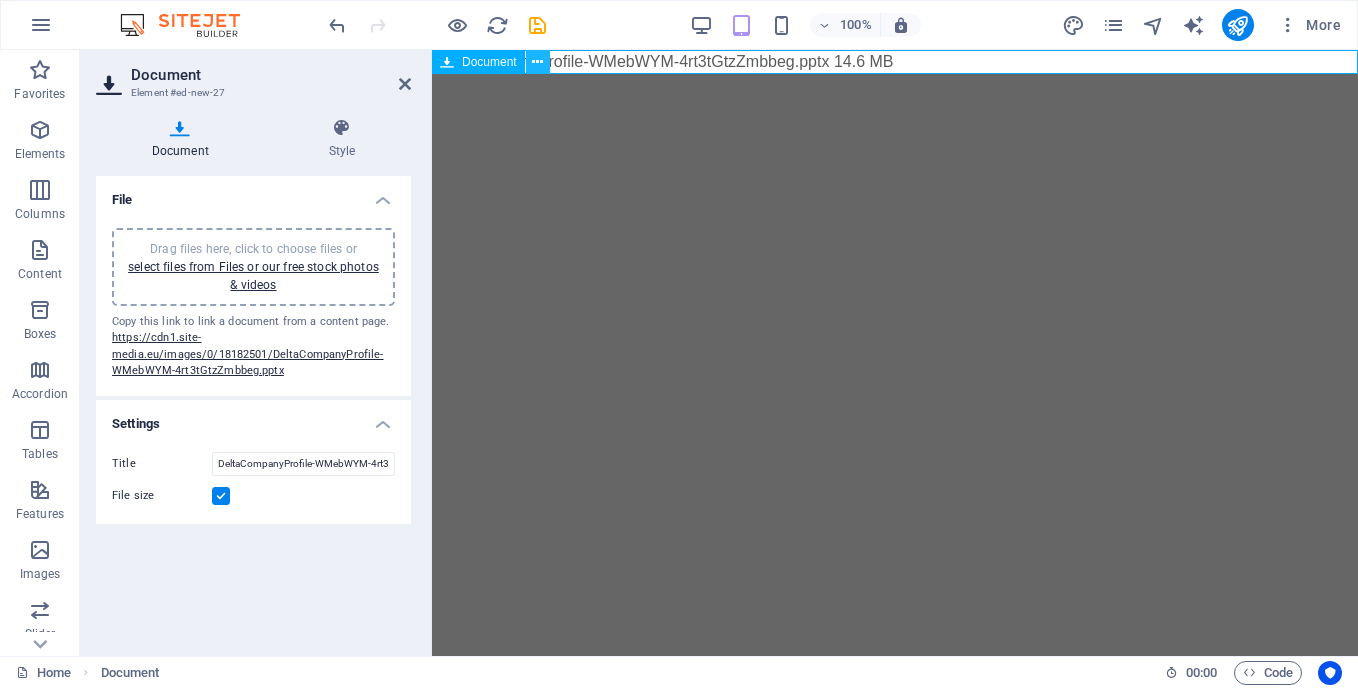 click at bounding box center (537, 62) 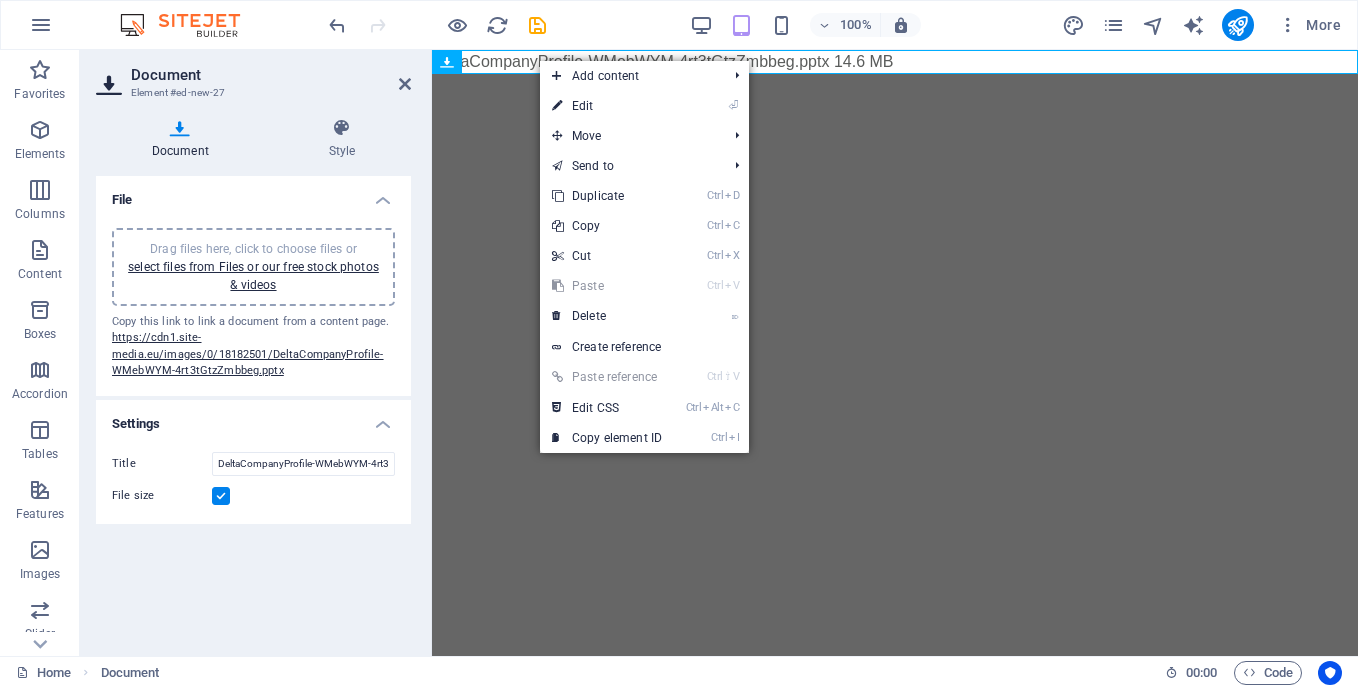 click on "DeltaCompanyProfile-WMebWYM-4rt3tGtzZmbbeg.pptx   14.6 MB" at bounding box center [895, 62] 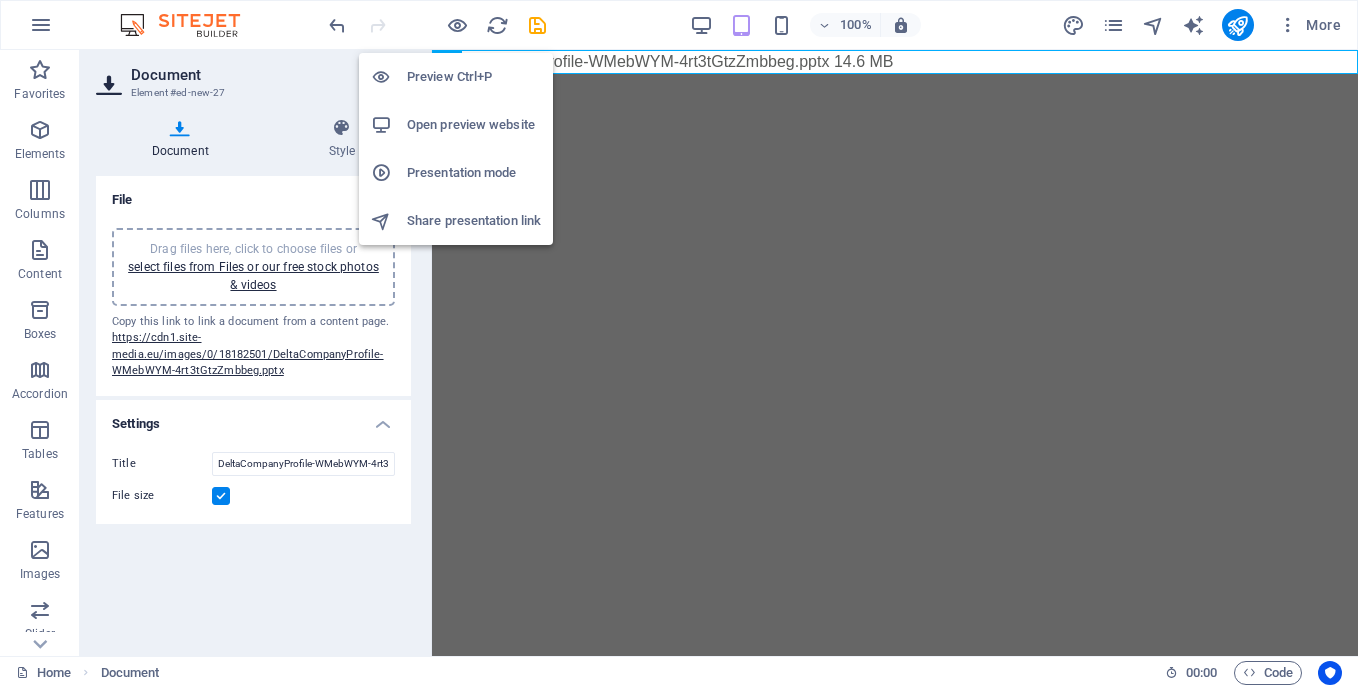 click on "Preview Ctrl+P" at bounding box center (474, 77) 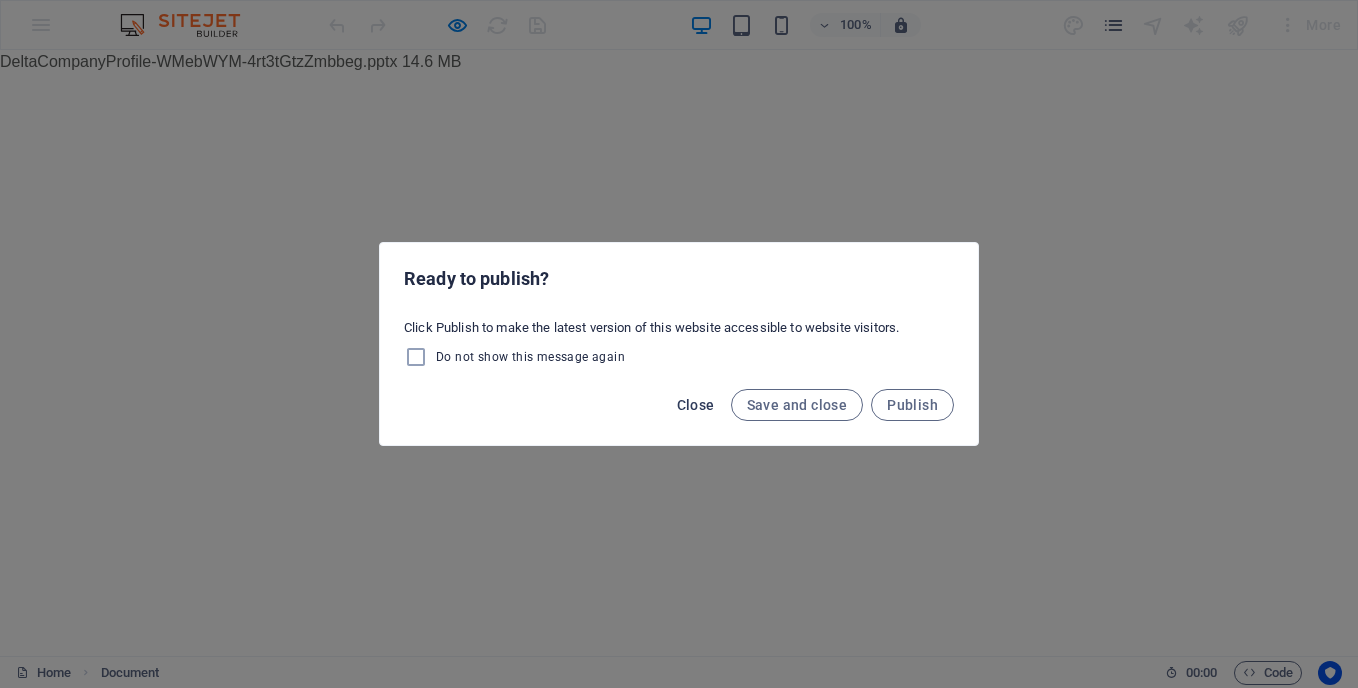 click on "Close" at bounding box center [696, 405] 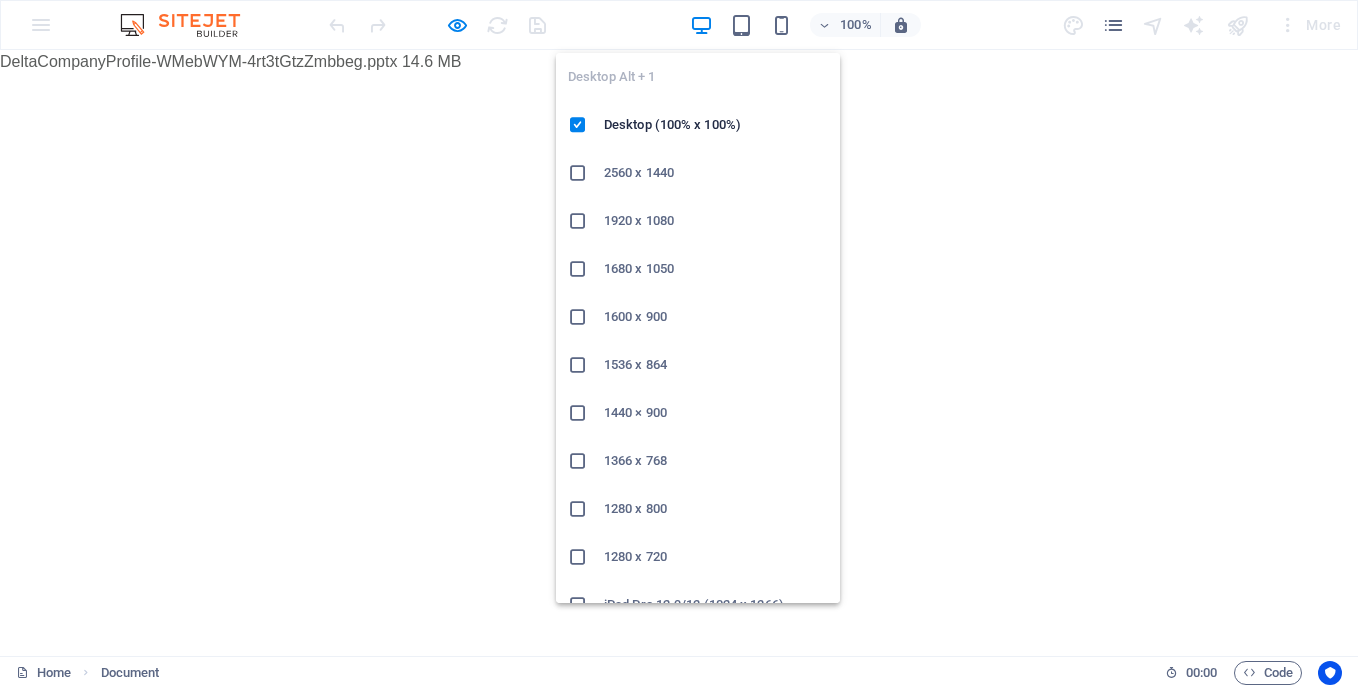 click at bounding box center (701, 25) 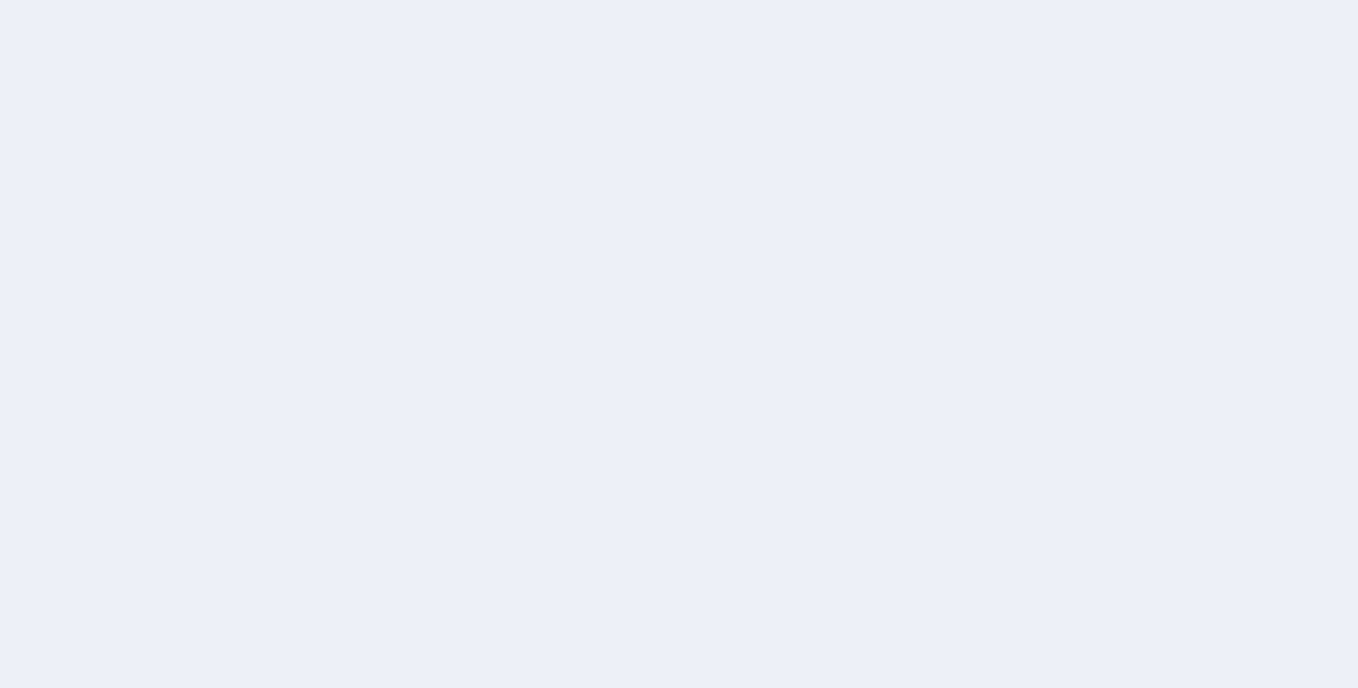 scroll, scrollTop: 0, scrollLeft: 0, axis: both 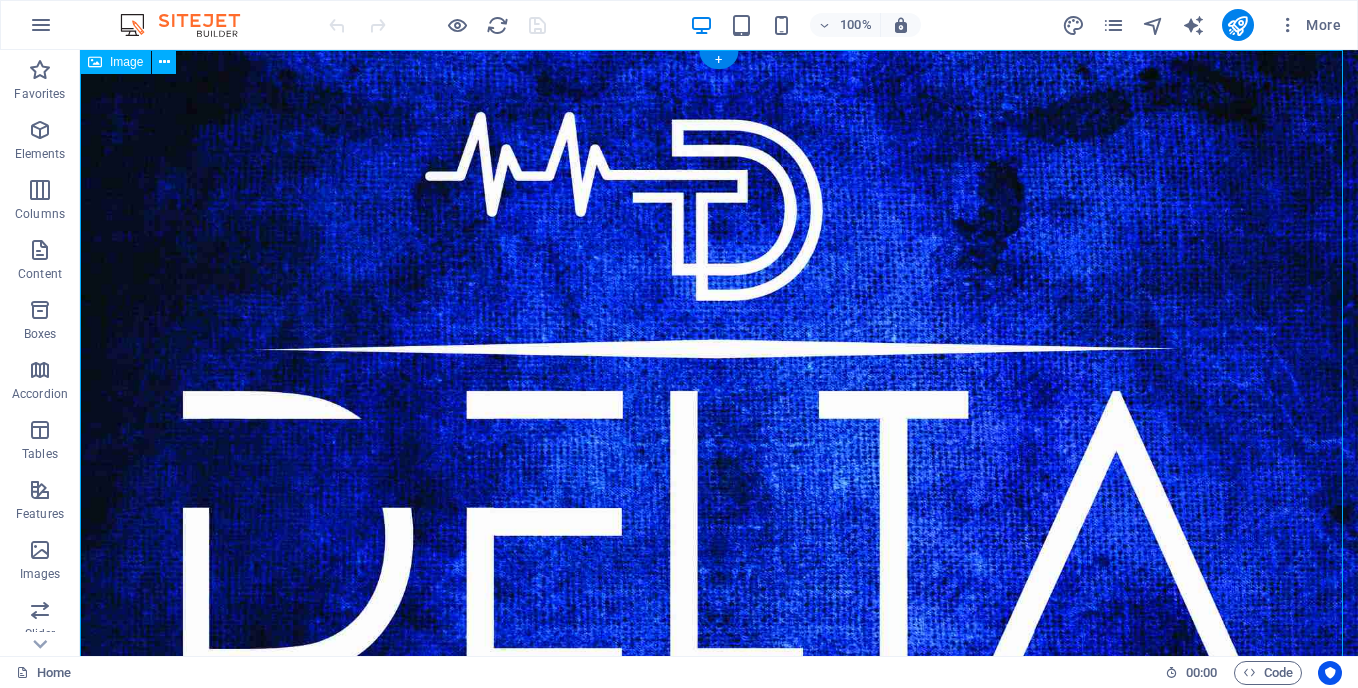 click at bounding box center (719, 462) 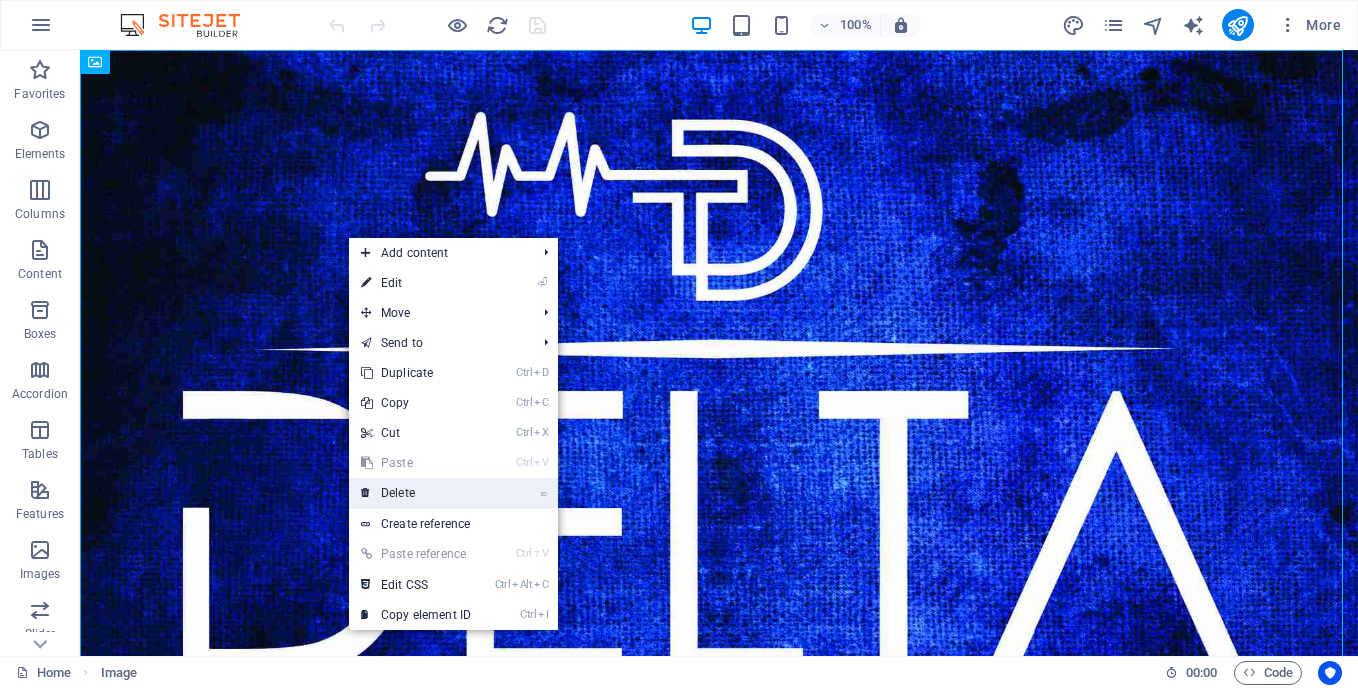 click on "⌦  Delete" at bounding box center [416, 493] 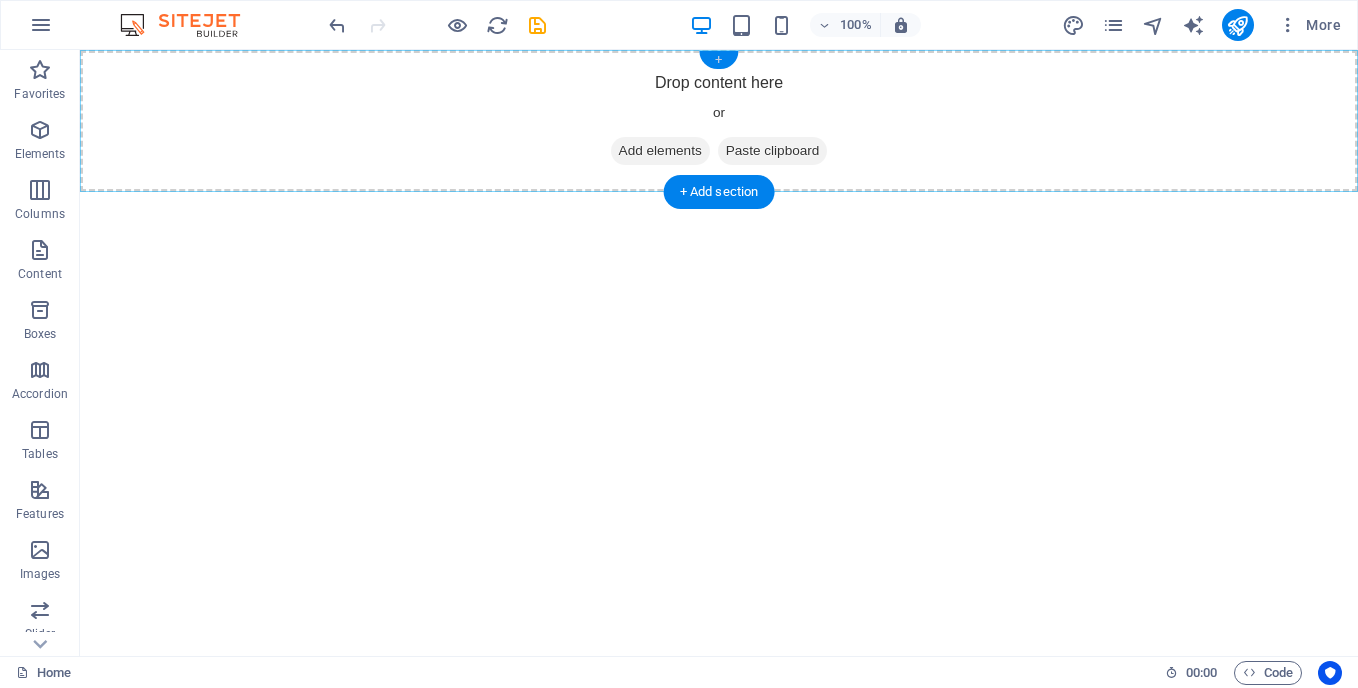 click on "+" at bounding box center (718, 60) 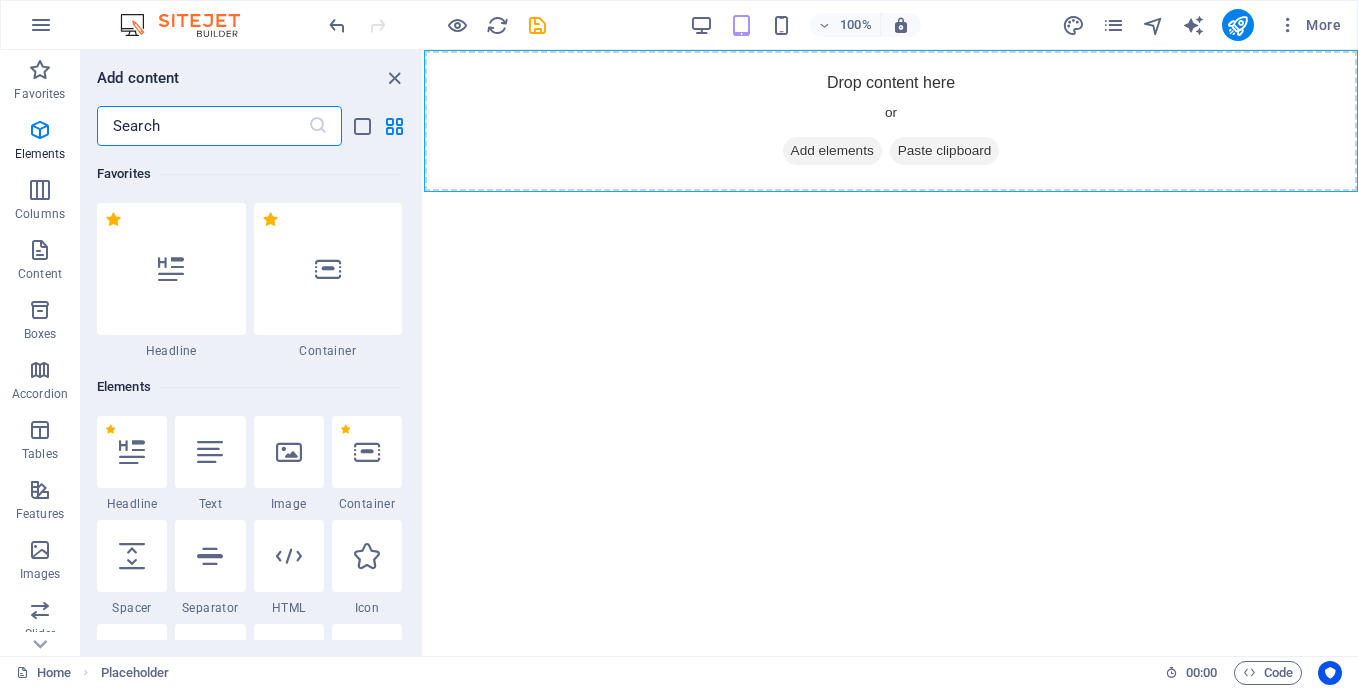 scroll, scrollTop: 3499, scrollLeft: 0, axis: vertical 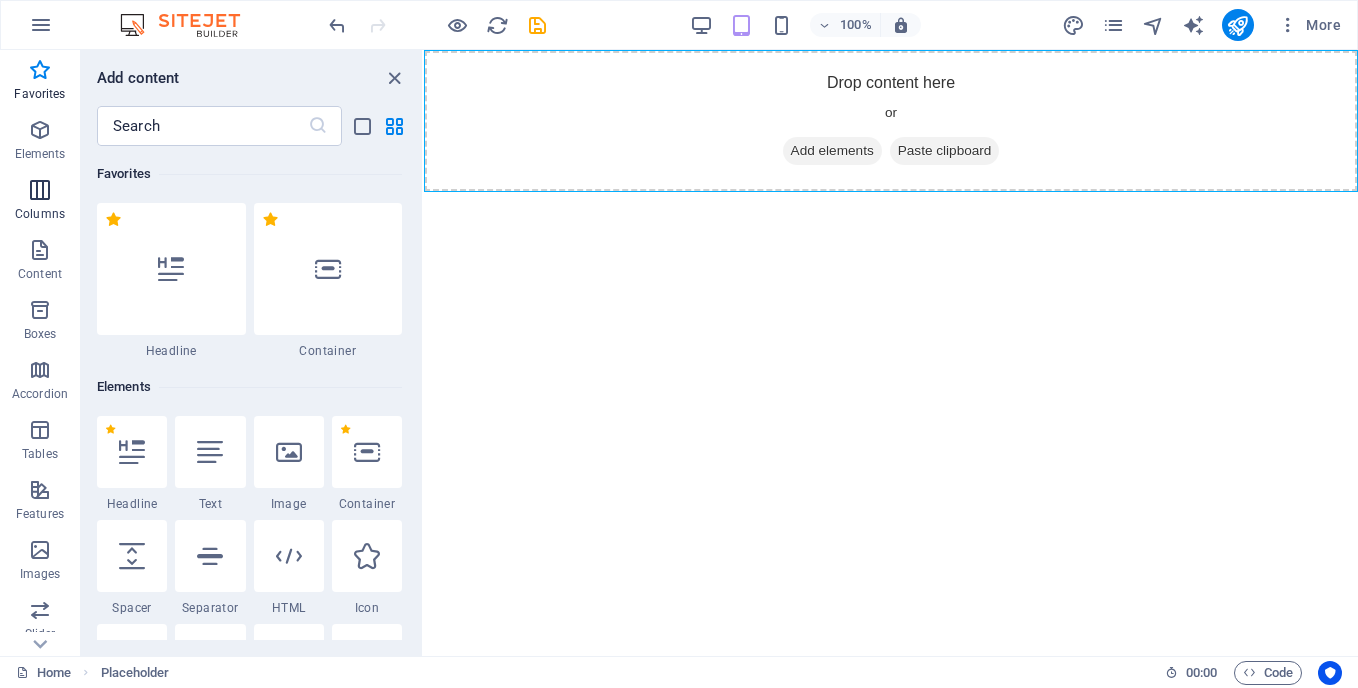 click at bounding box center (40, 190) 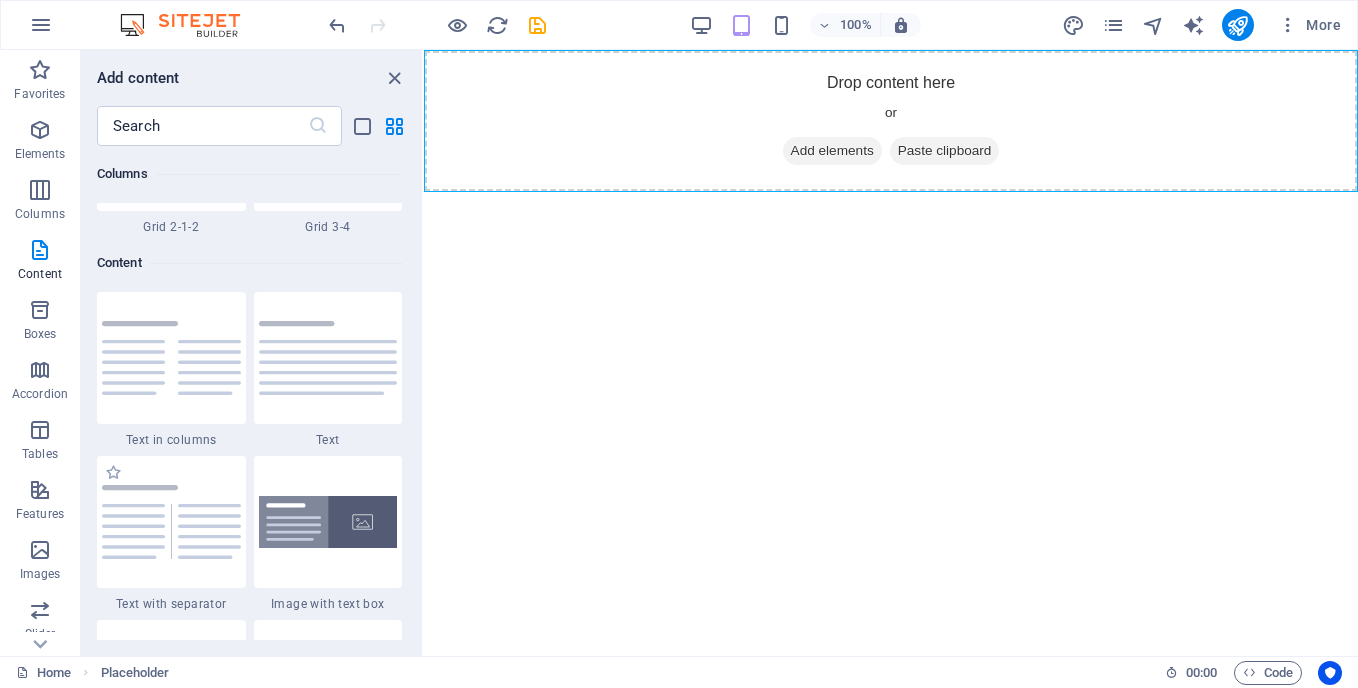 scroll, scrollTop: 3390, scrollLeft: 0, axis: vertical 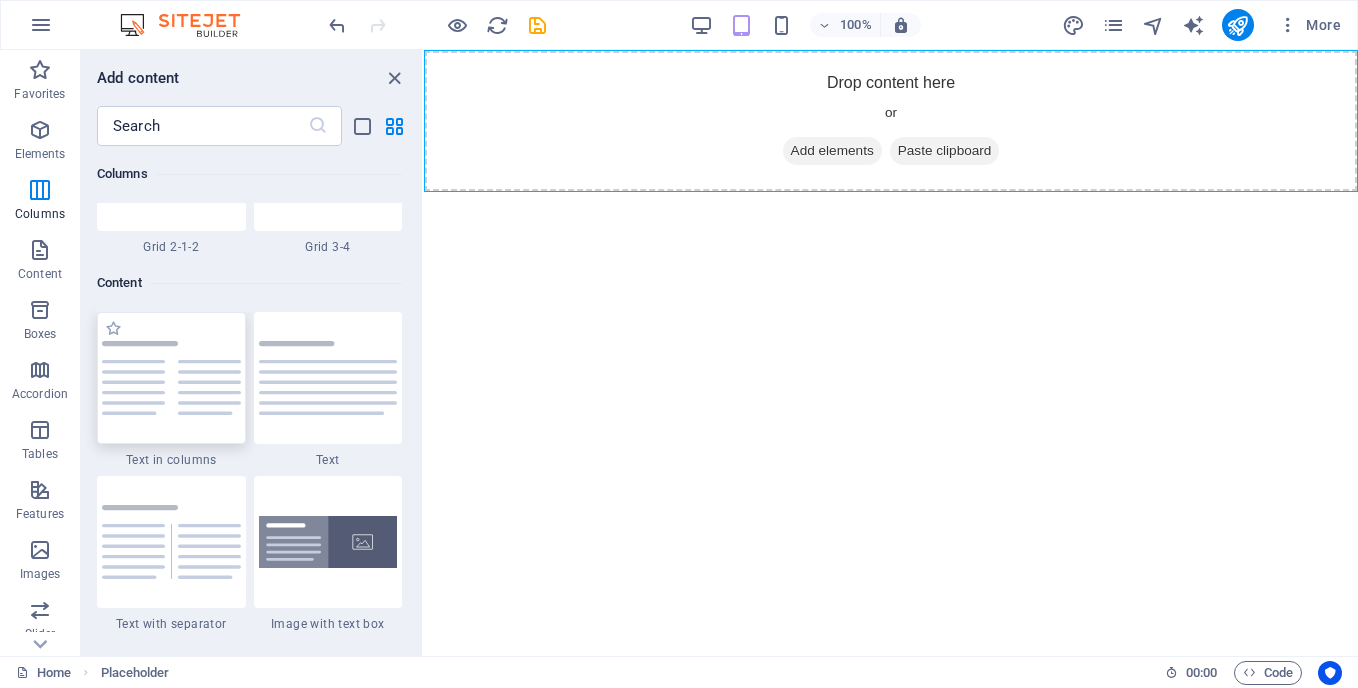 click at bounding box center (171, 378) 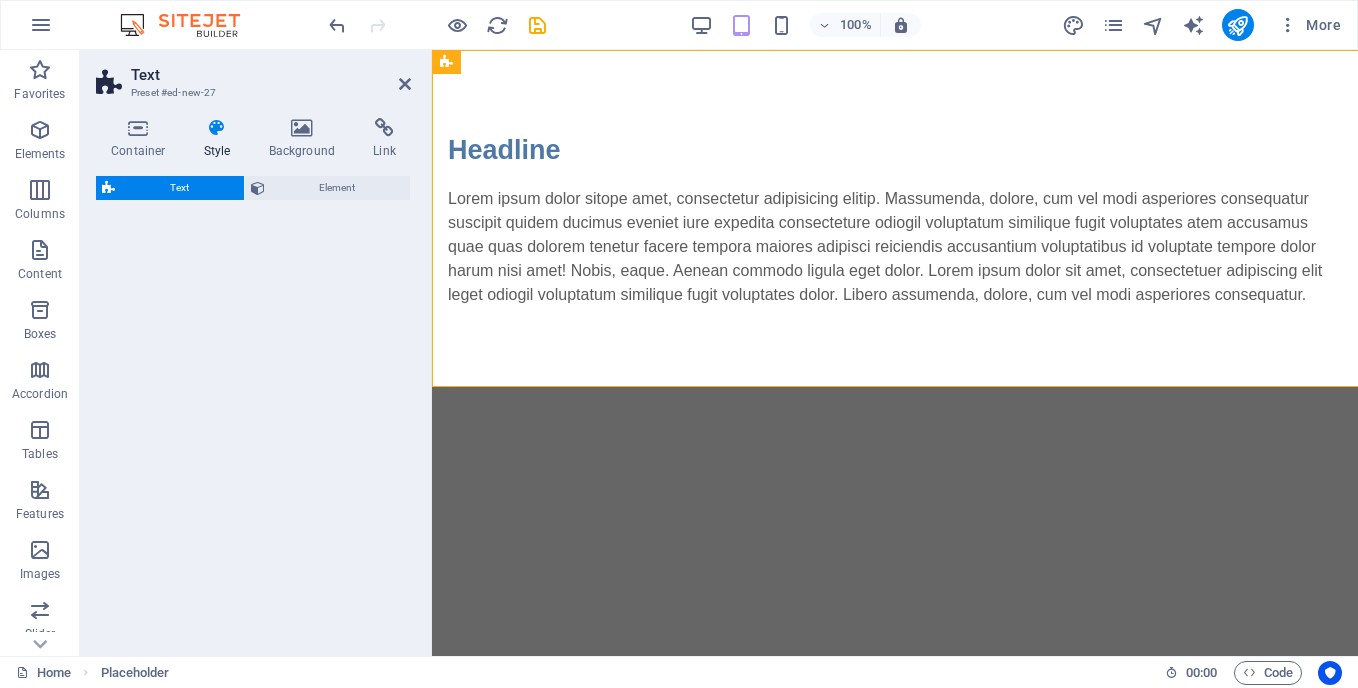 select on "rem" 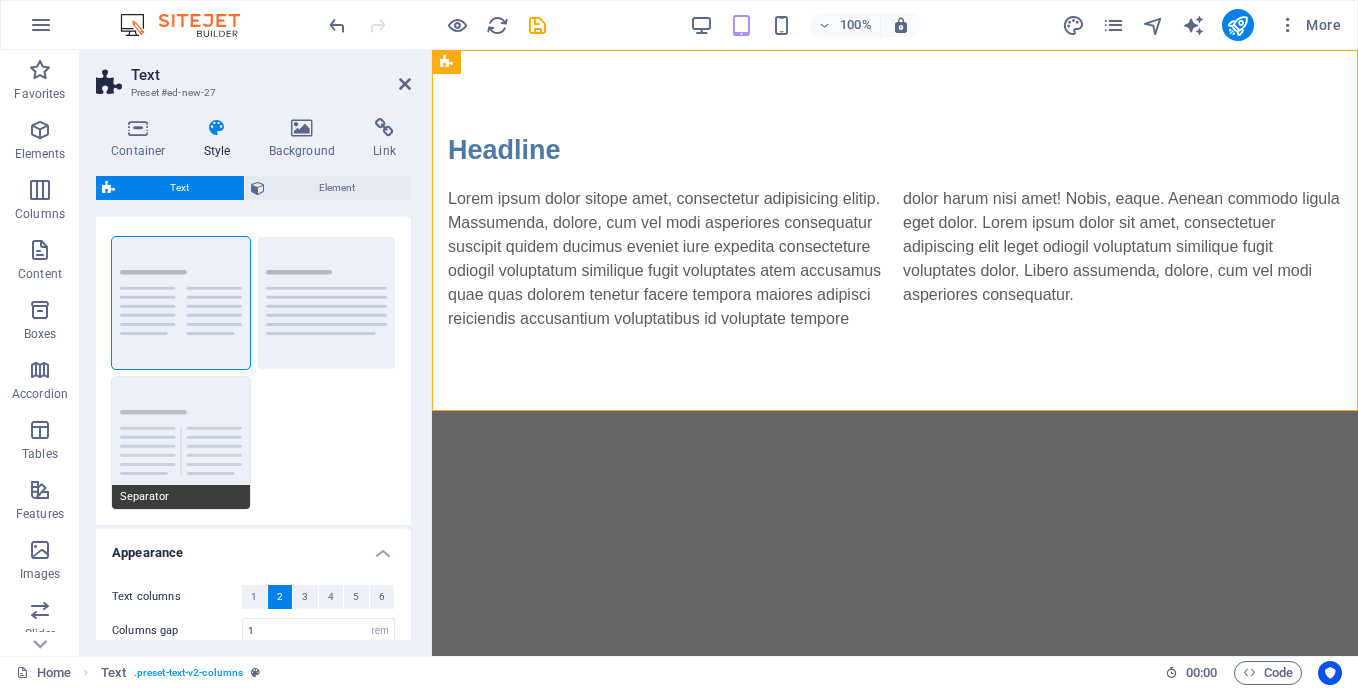 scroll, scrollTop: 0, scrollLeft: 0, axis: both 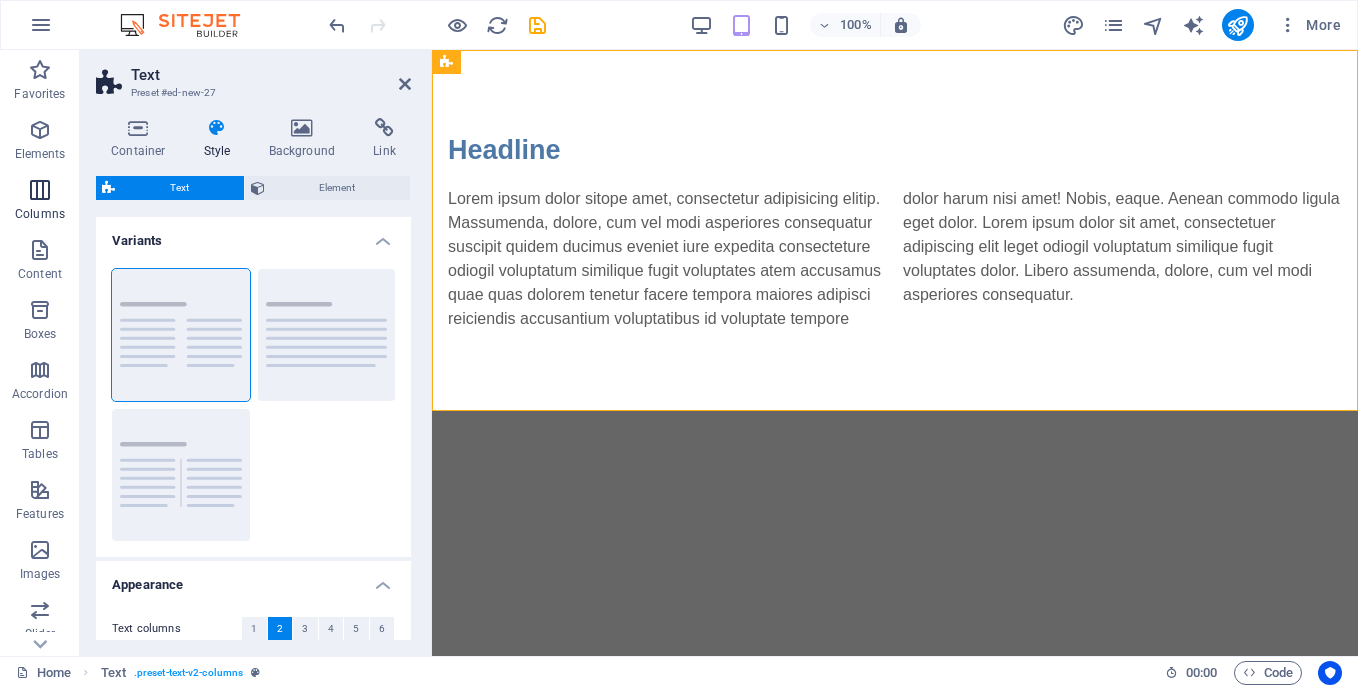 click at bounding box center (40, 190) 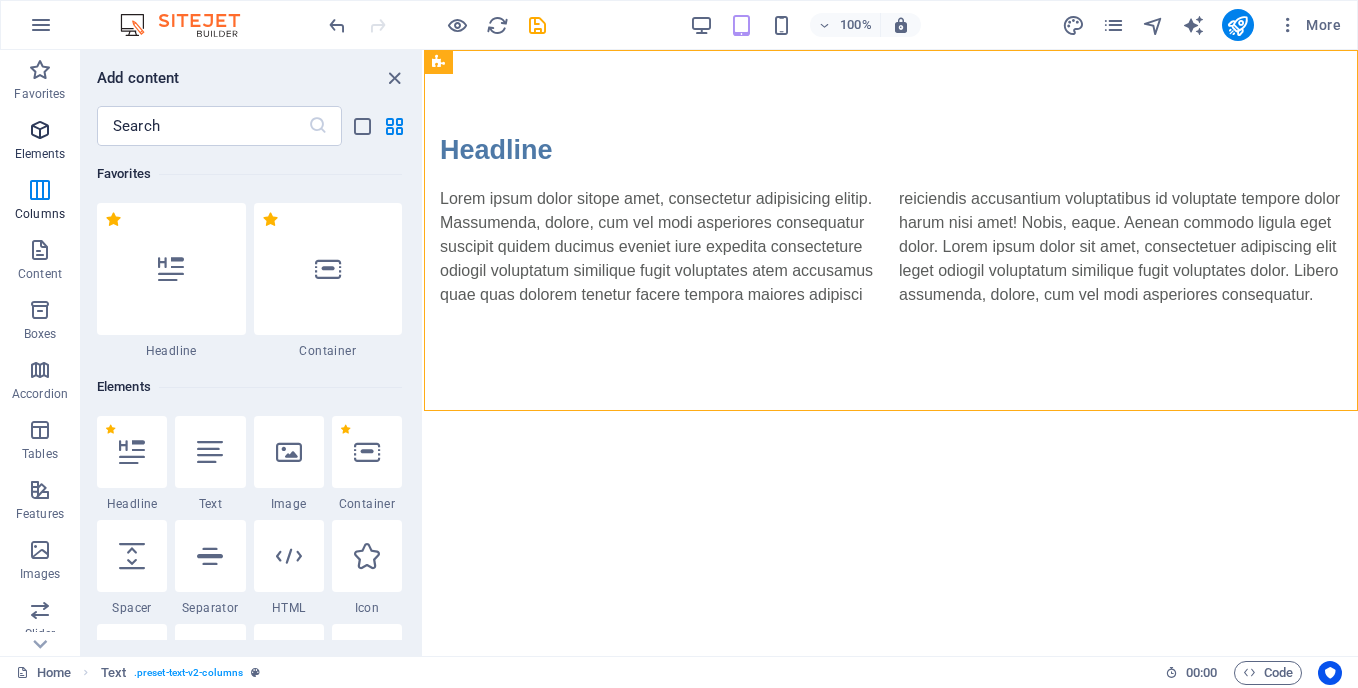 click at bounding box center (40, 130) 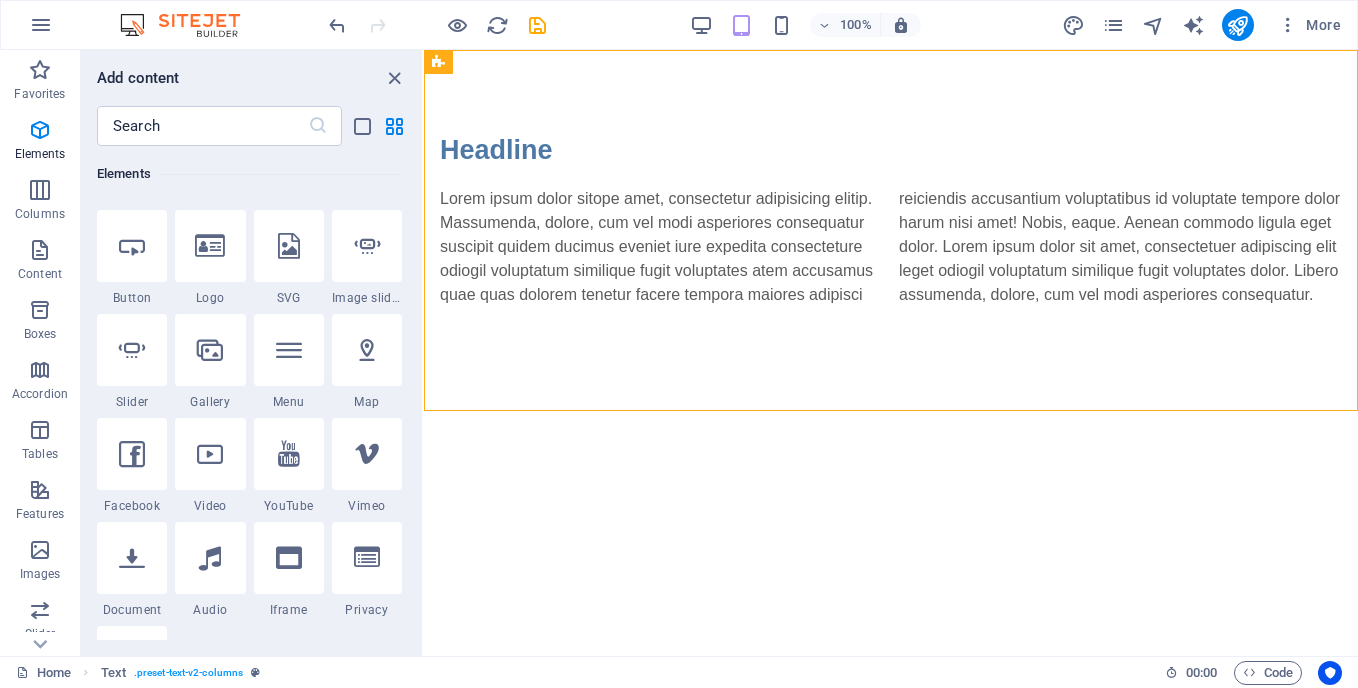 scroll, scrollTop: 513, scrollLeft: 0, axis: vertical 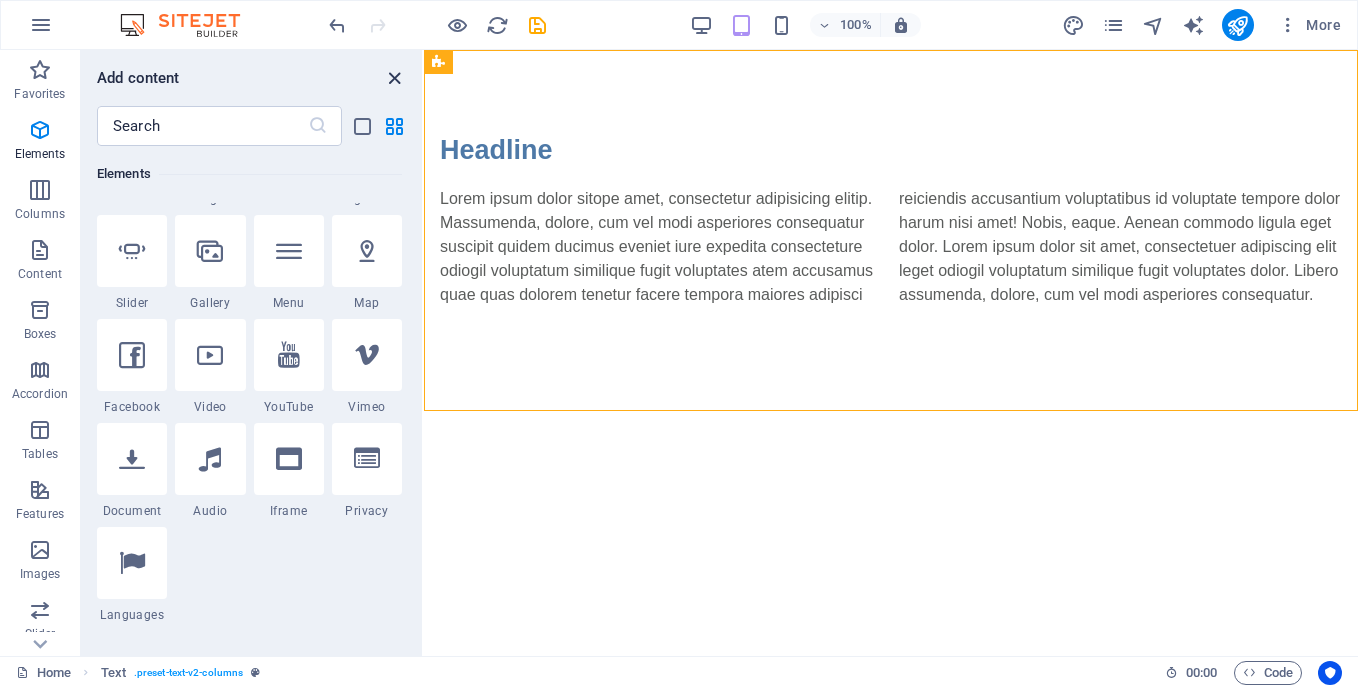 click at bounding box center (394, 78) 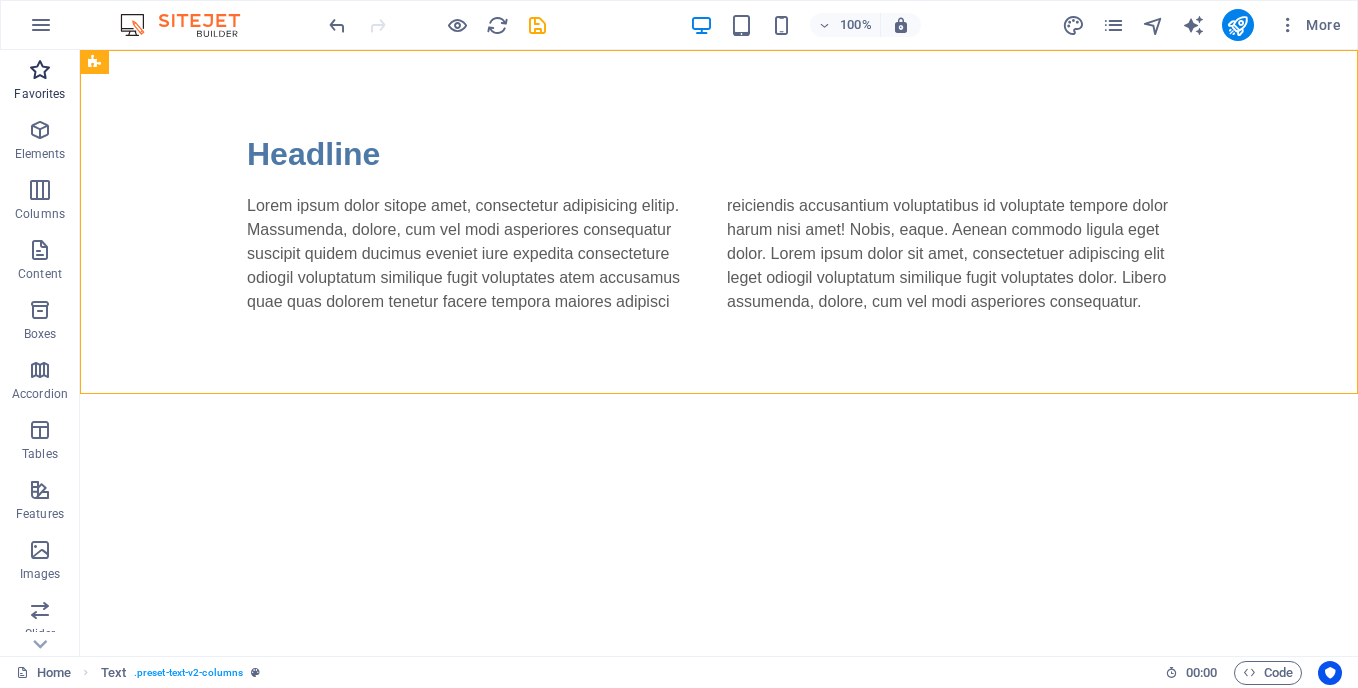 click at bounding box center [40, 70] 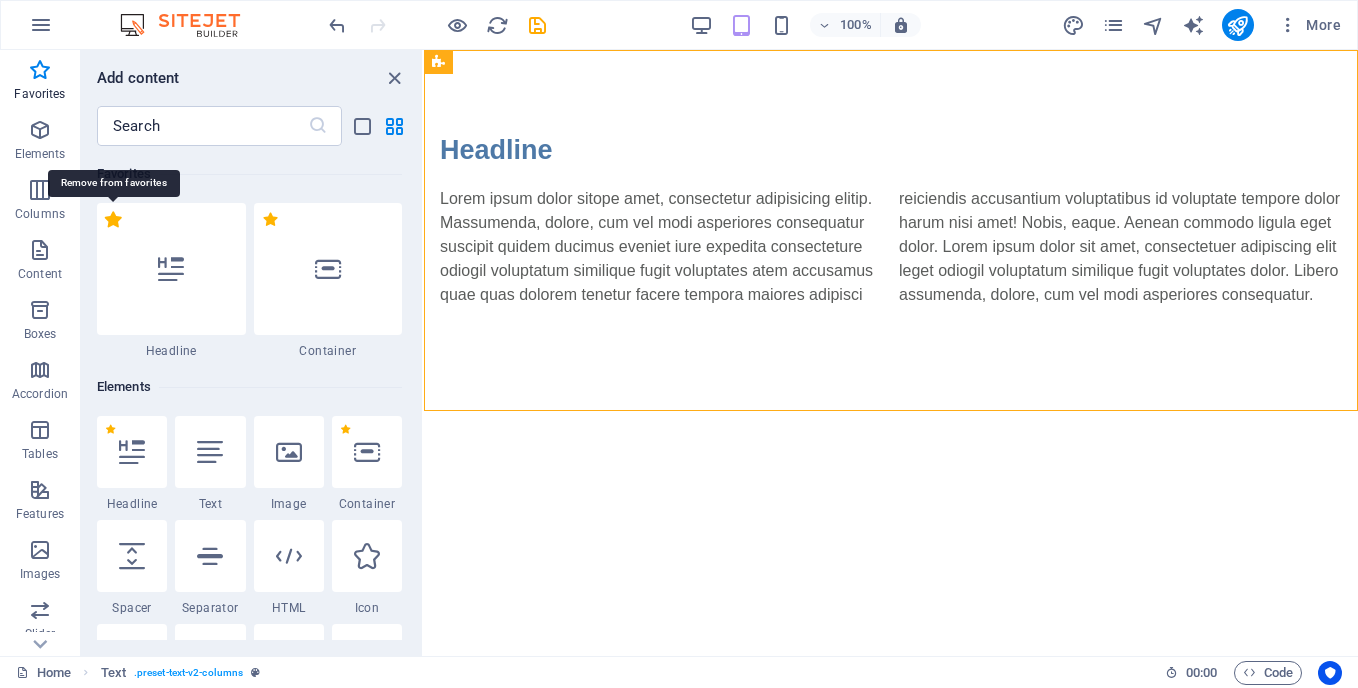 click on "1 Star" at bounding box center (113, 219) 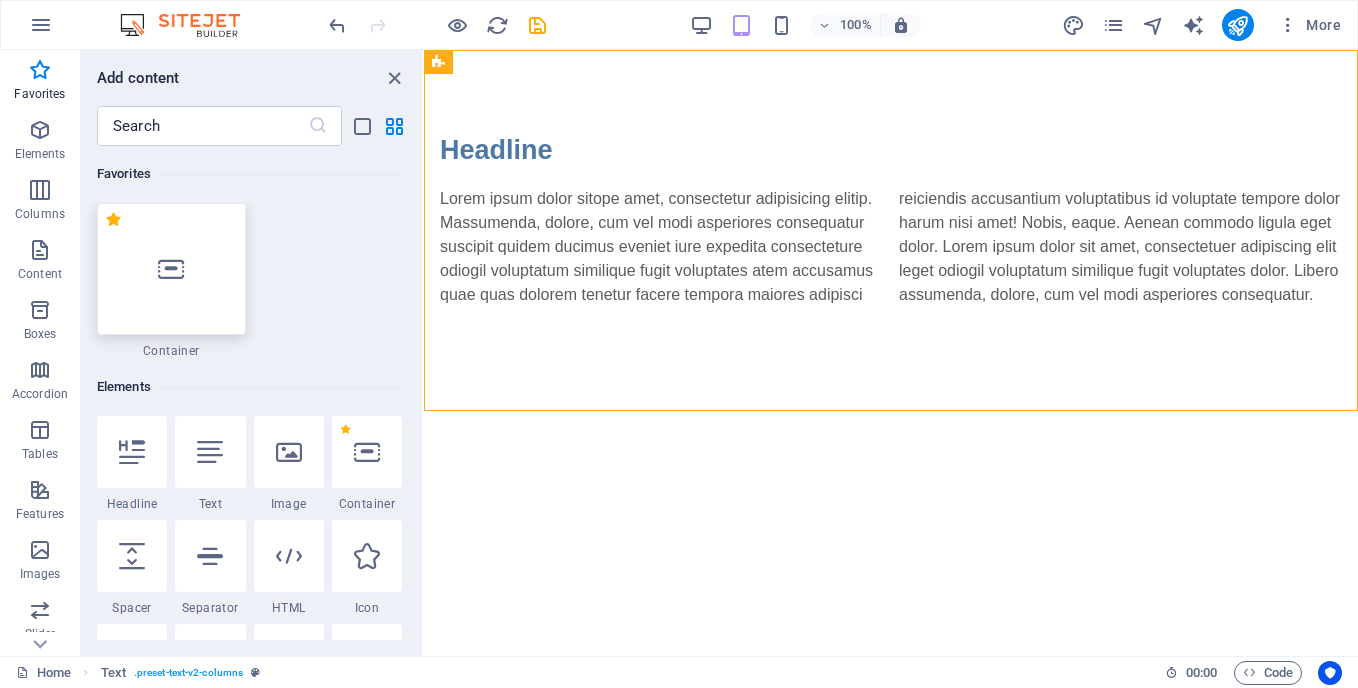 click at bounding box center (171, 269) 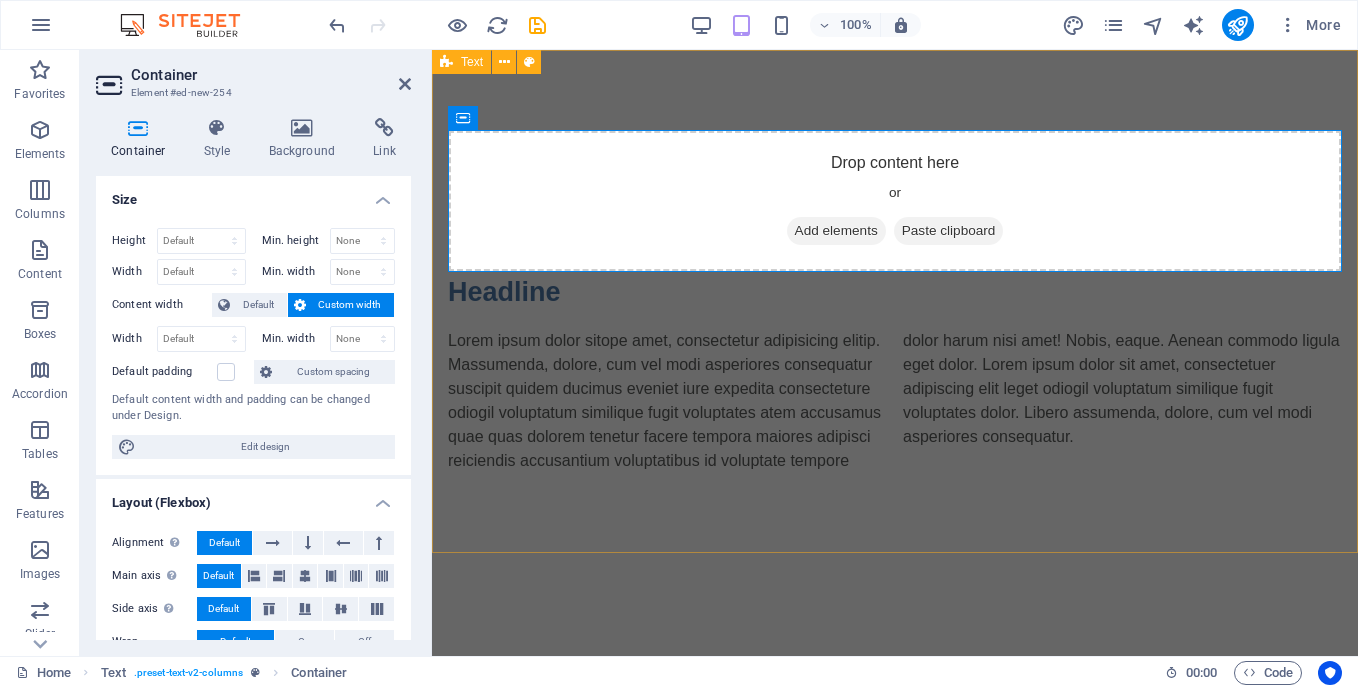 click on "Drop content here or  Add elements  Paste clipboard Headline Lorem ipsum dolor sitope amet, consectetur adipisicing elitip. Massumenda, dolore, cum vel modi asperiores consequatur suscipit quidem ducimus eveniet iure expedita consecteture odiogil voluptatum similique fugit voluptates atem accusamus quae quas dolorem tenetur facere tempora maiores adipisci reiciendis accusantium voluptatibus id voluptate tempore dolor harum nisi amet! Nobis, eaque. Aenean commodo ligula eget dolor. Lorem ipsum dolor sit amet, consectetuer adipiscing elit leget odiogil voluptatum similique fugit voluptates dolor. Libero assumenda, dolore, cum vel modi asperiores consequatur." at bounding box center (895, 301) 